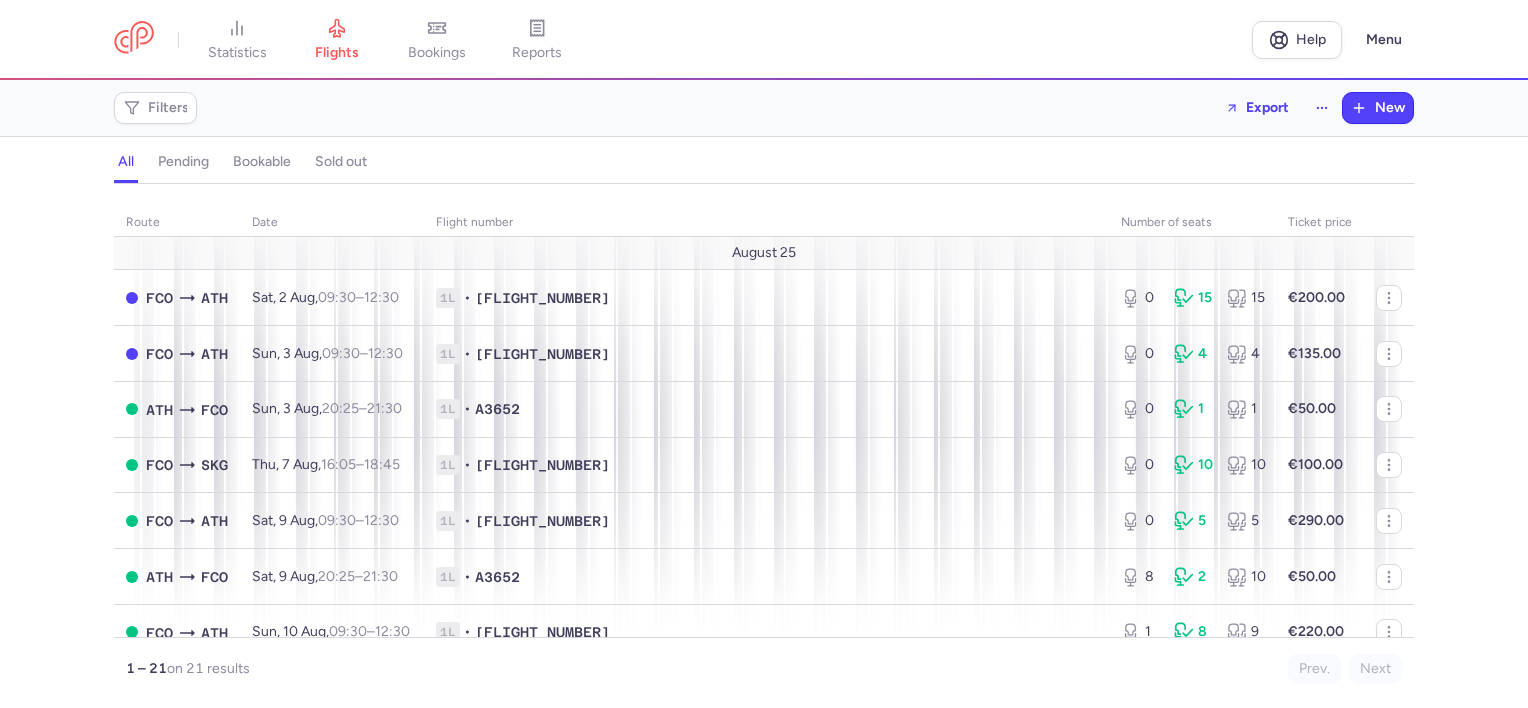 scroll, scrollTop: 0, scrollLeft: 0, axis: both 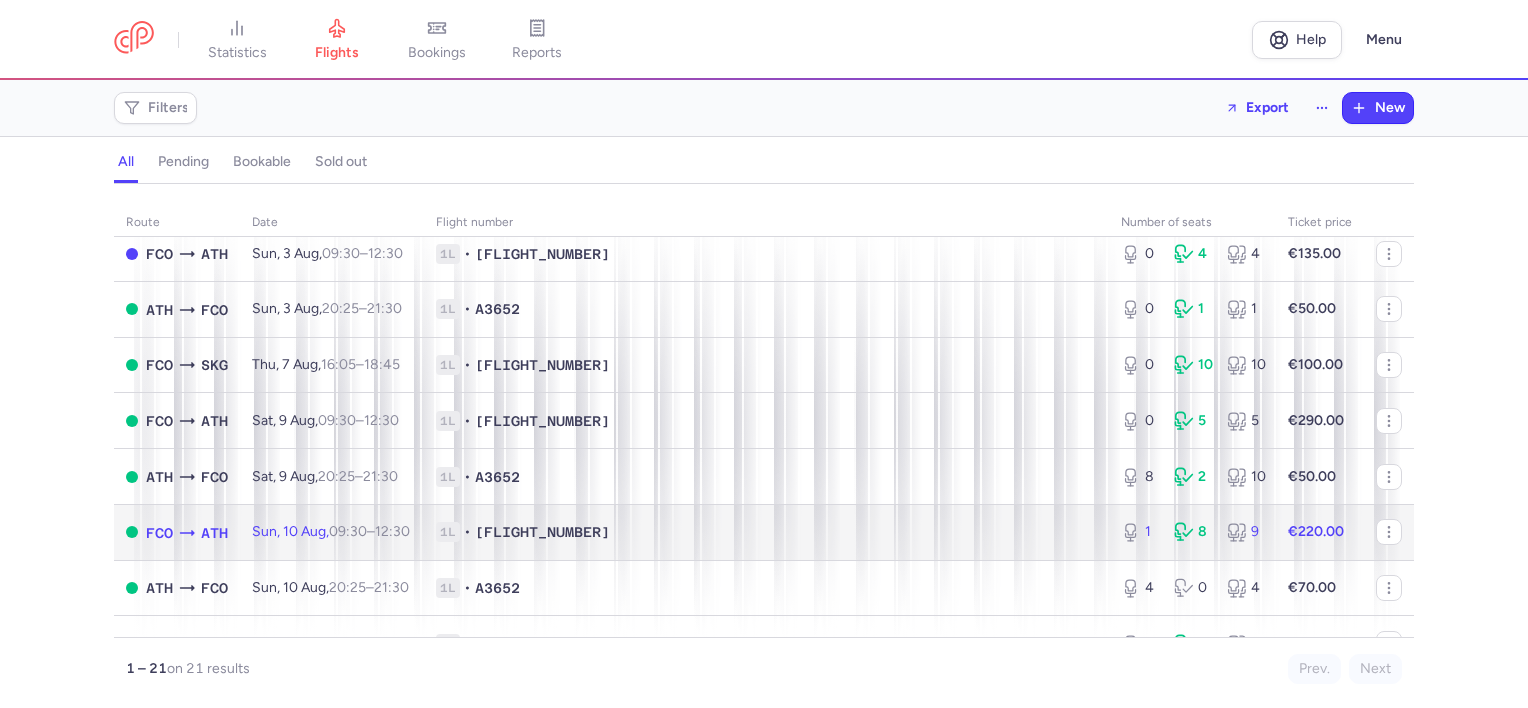 click on "1L • [FLIGHT_NUMBER]" at bounding box center [766, 532] 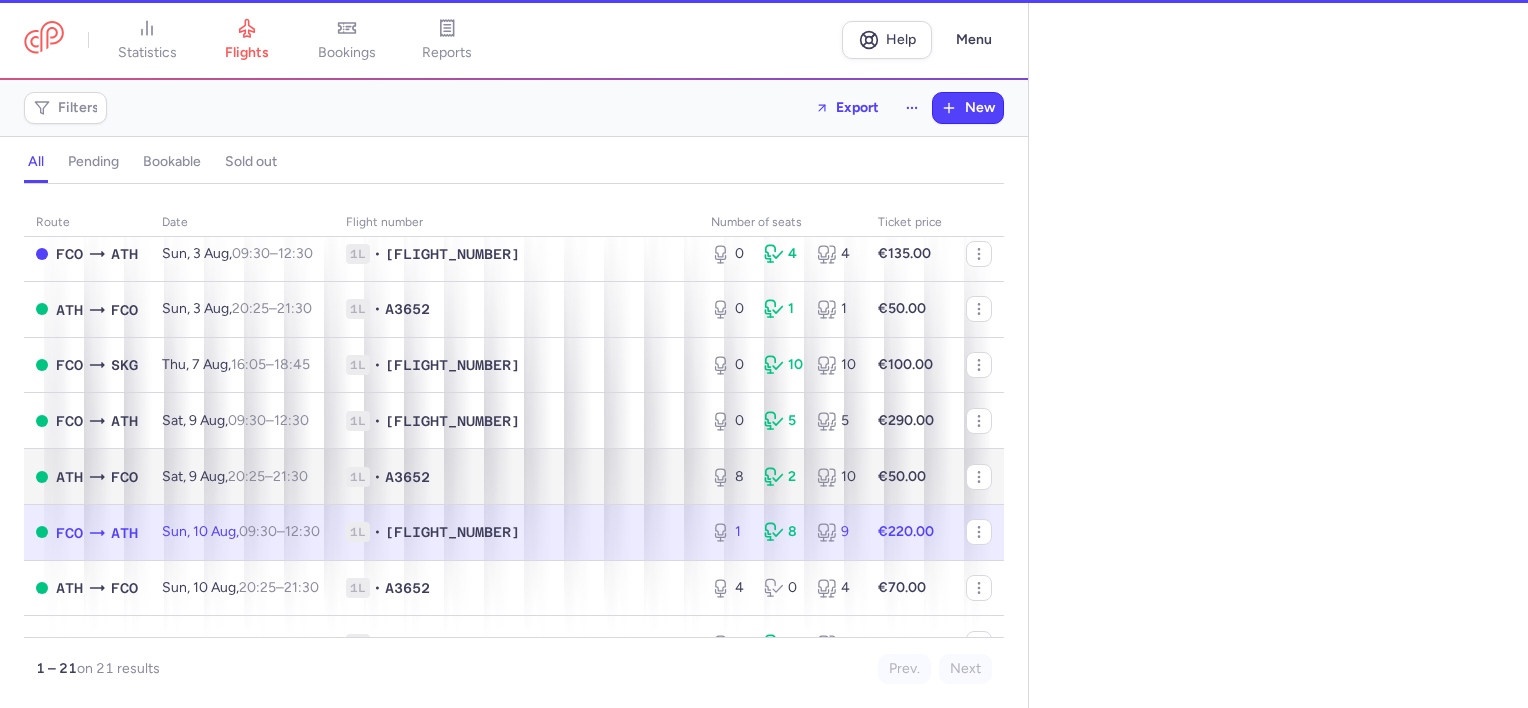 select on "days" 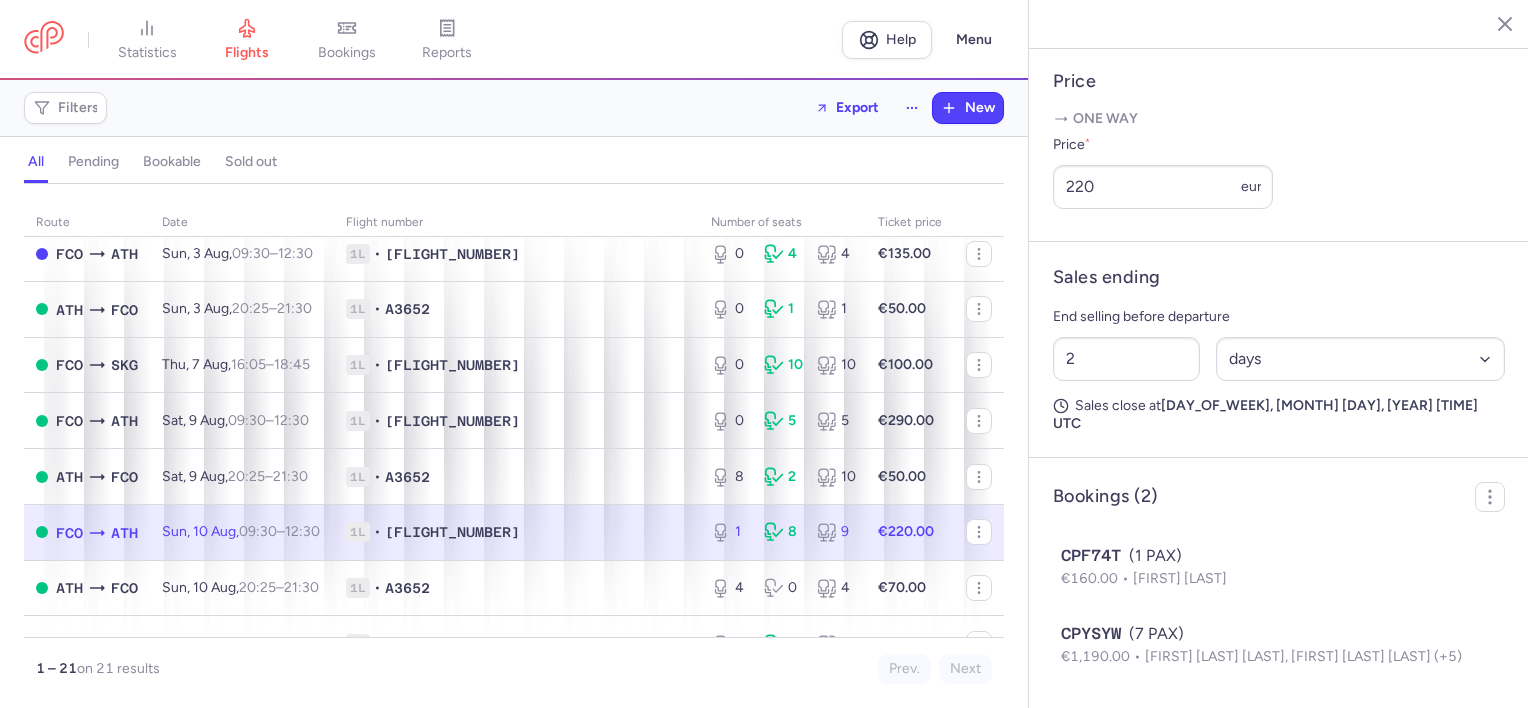 scroll, scrollTop: 800, scrollLeft: 0, axis: vertical 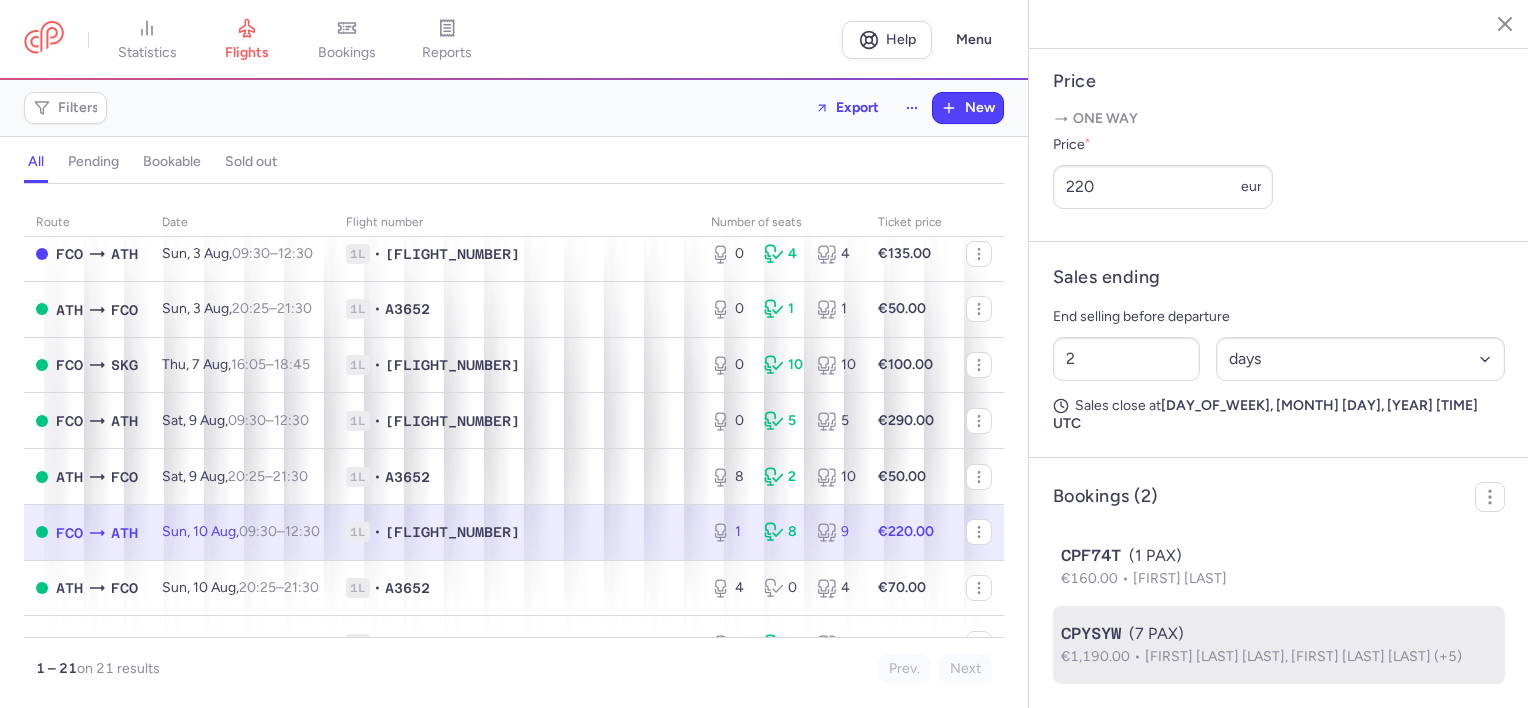click on "CPYSYW  (7 PAX)" at bounding box center [1279, 634] 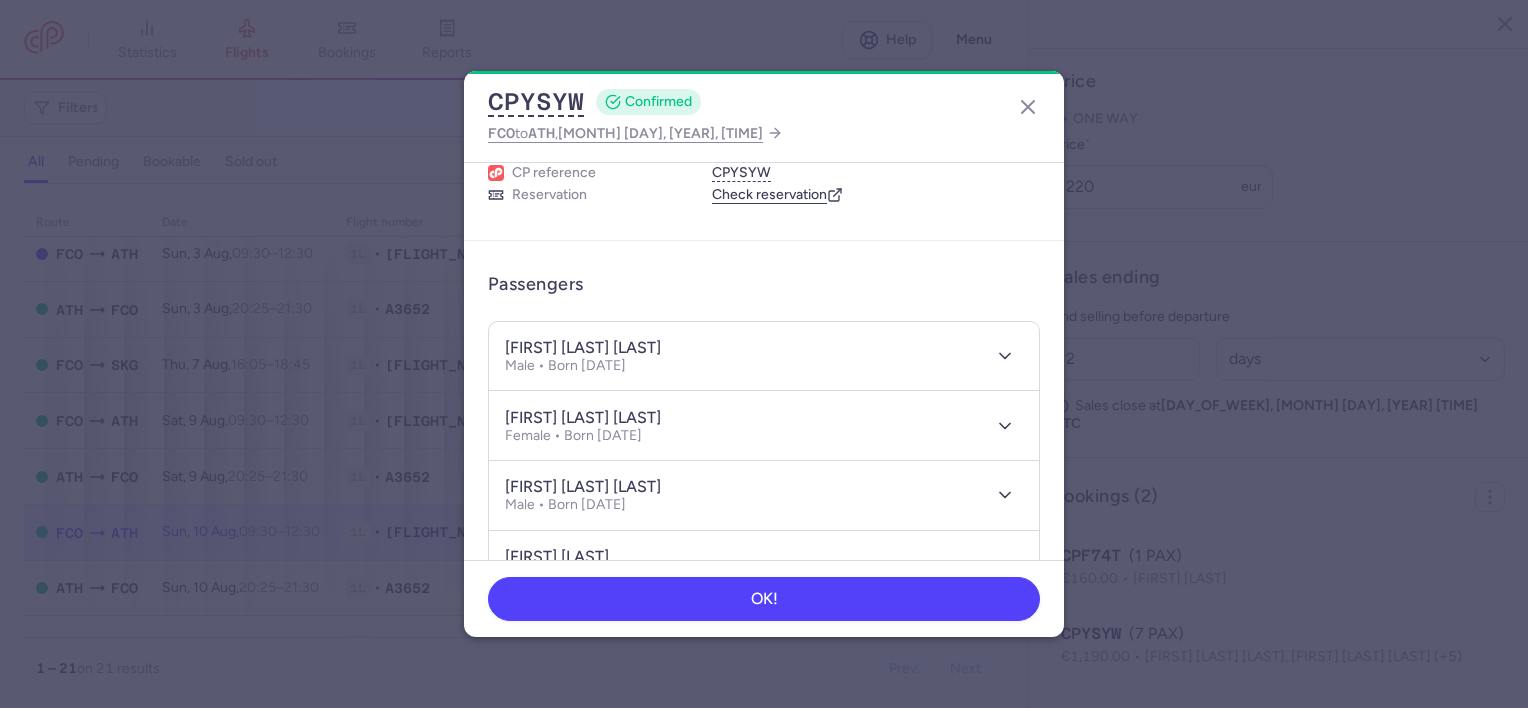 scroll, scrollTop: 56, scrollLeft: 0, axis: vertical 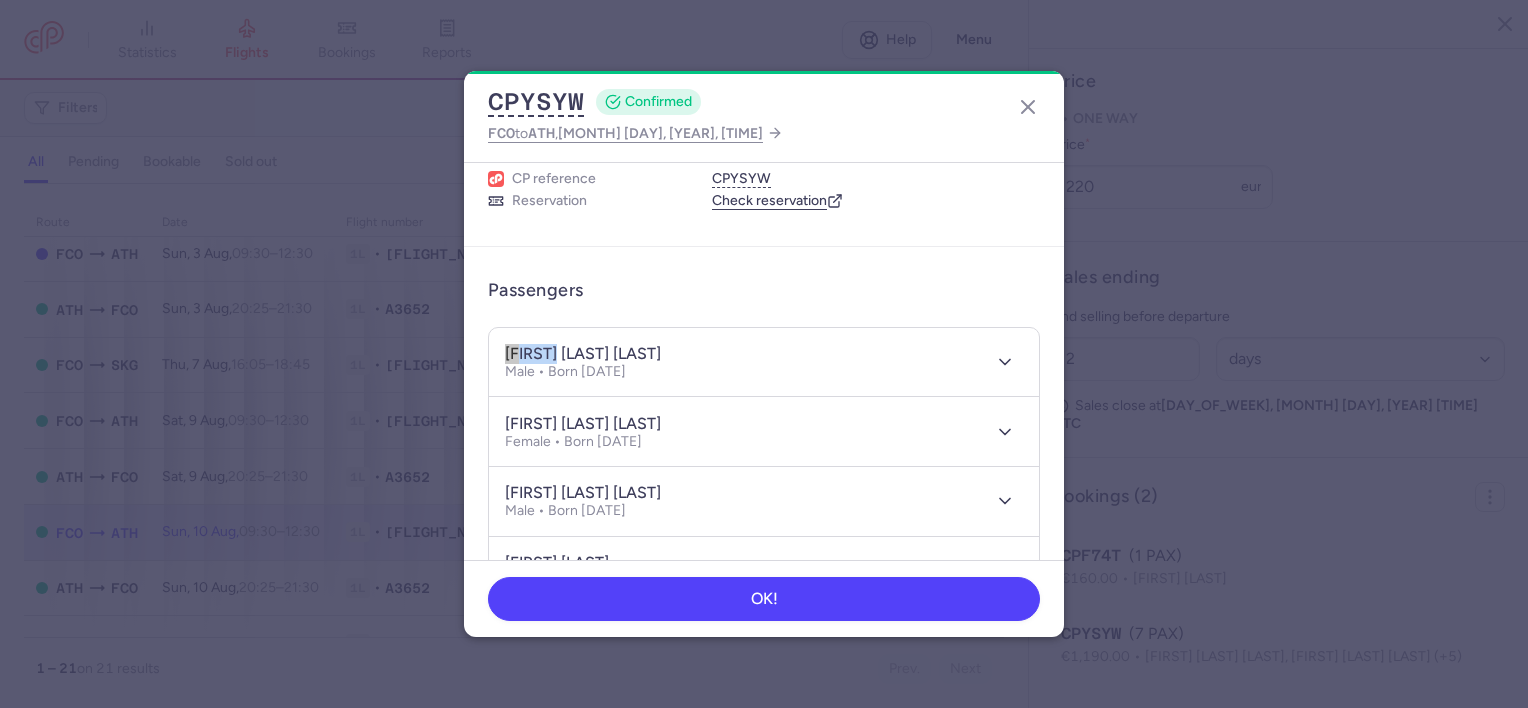 drag, startPoint x: 556, startPoint y: 349, endPoint x: 476, endPoint y: 349, distance: 80 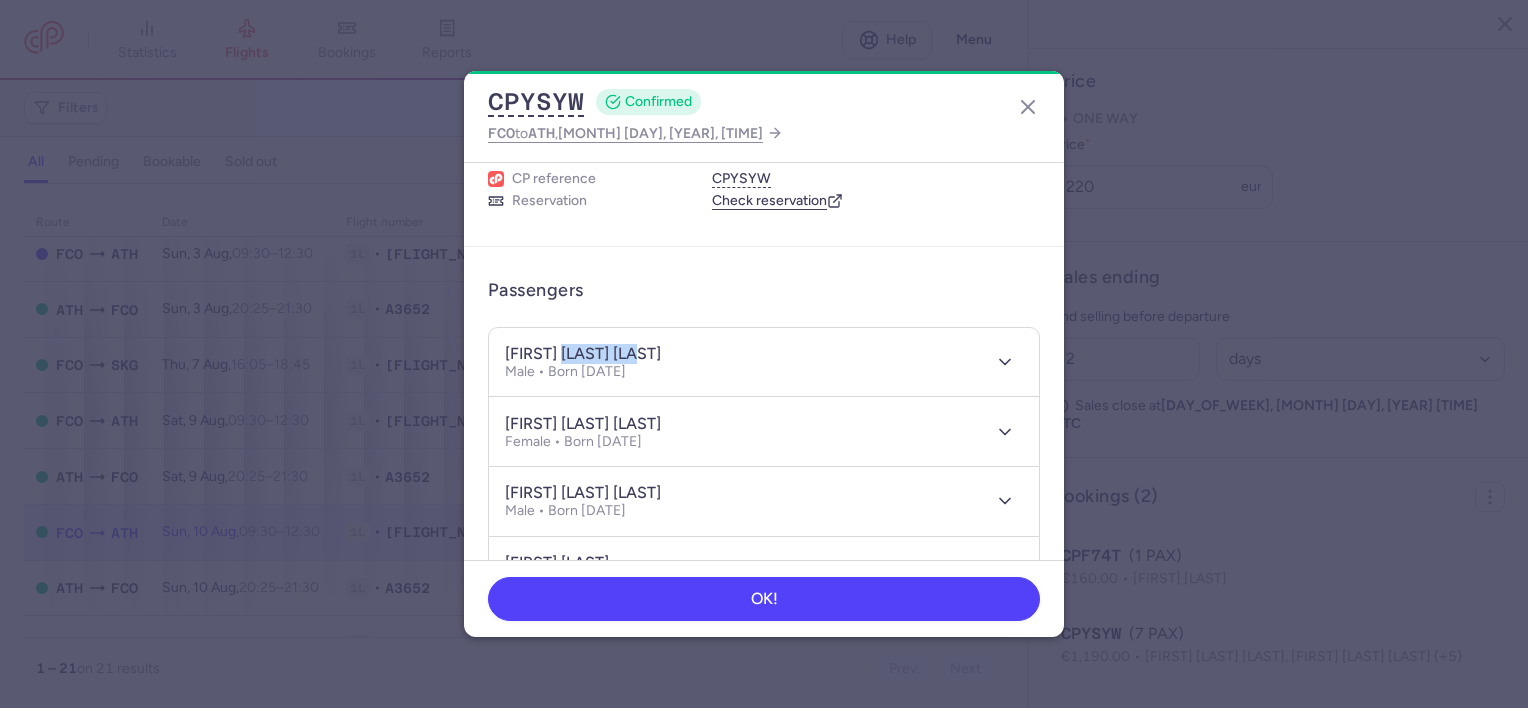 drag, startPoint x: 561, startPoint y: 344, endPoint x: 672, endPoint y: 346, distance: 111.01801 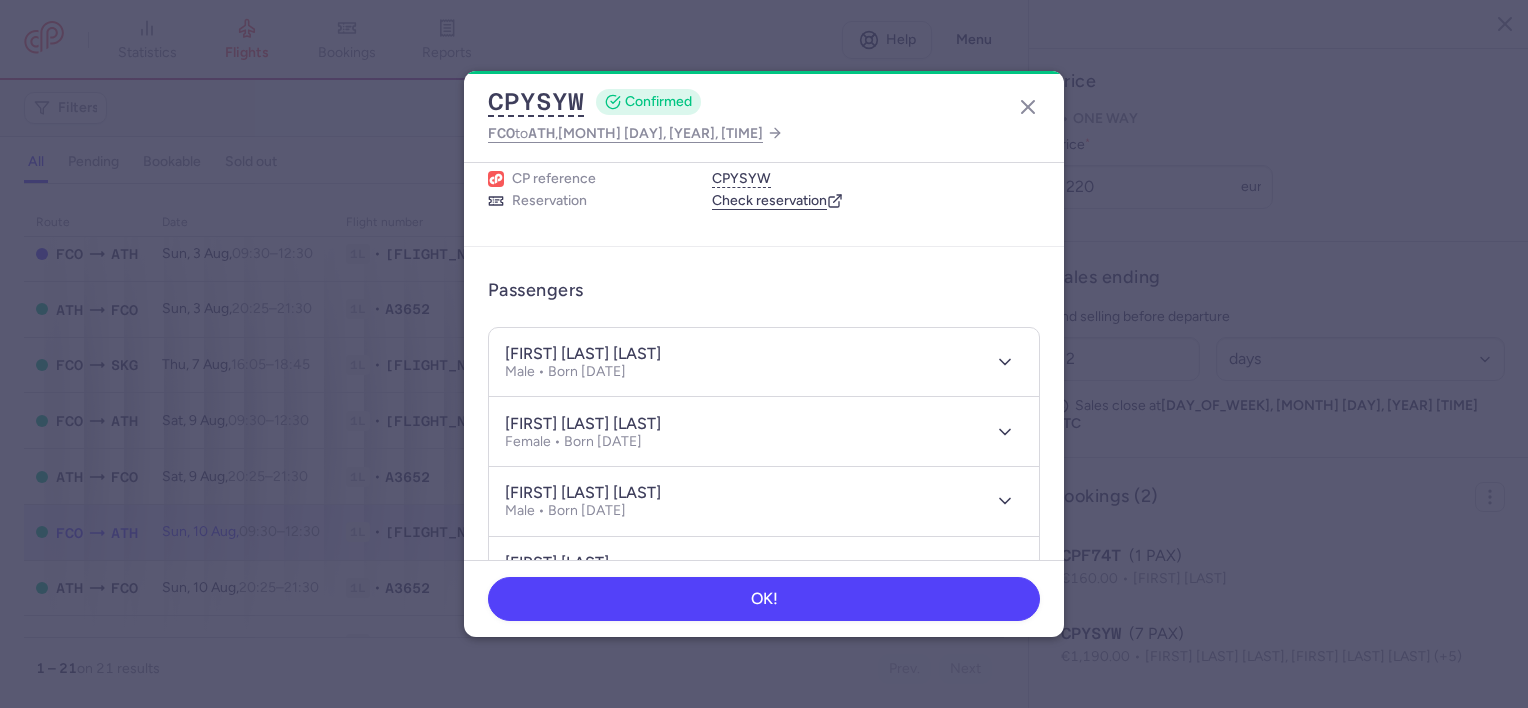 click on "[FIRST] [LAST] [LAST] Female • Born [DATE]" at bounding box center (764, 431) 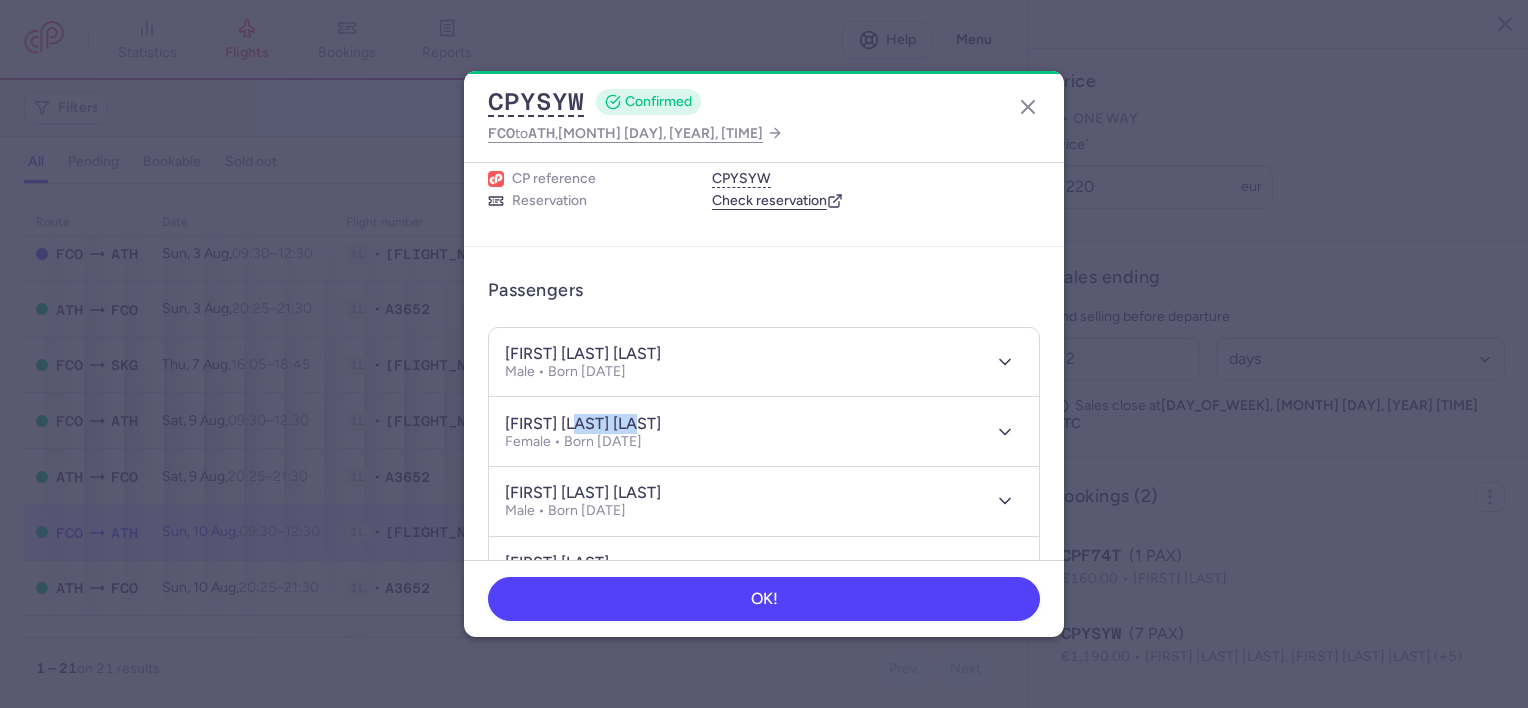 drag, startPoint x: 584, startPoint y: 416, endPoint x: 672, endPoint y: 417, distance: 88.005684 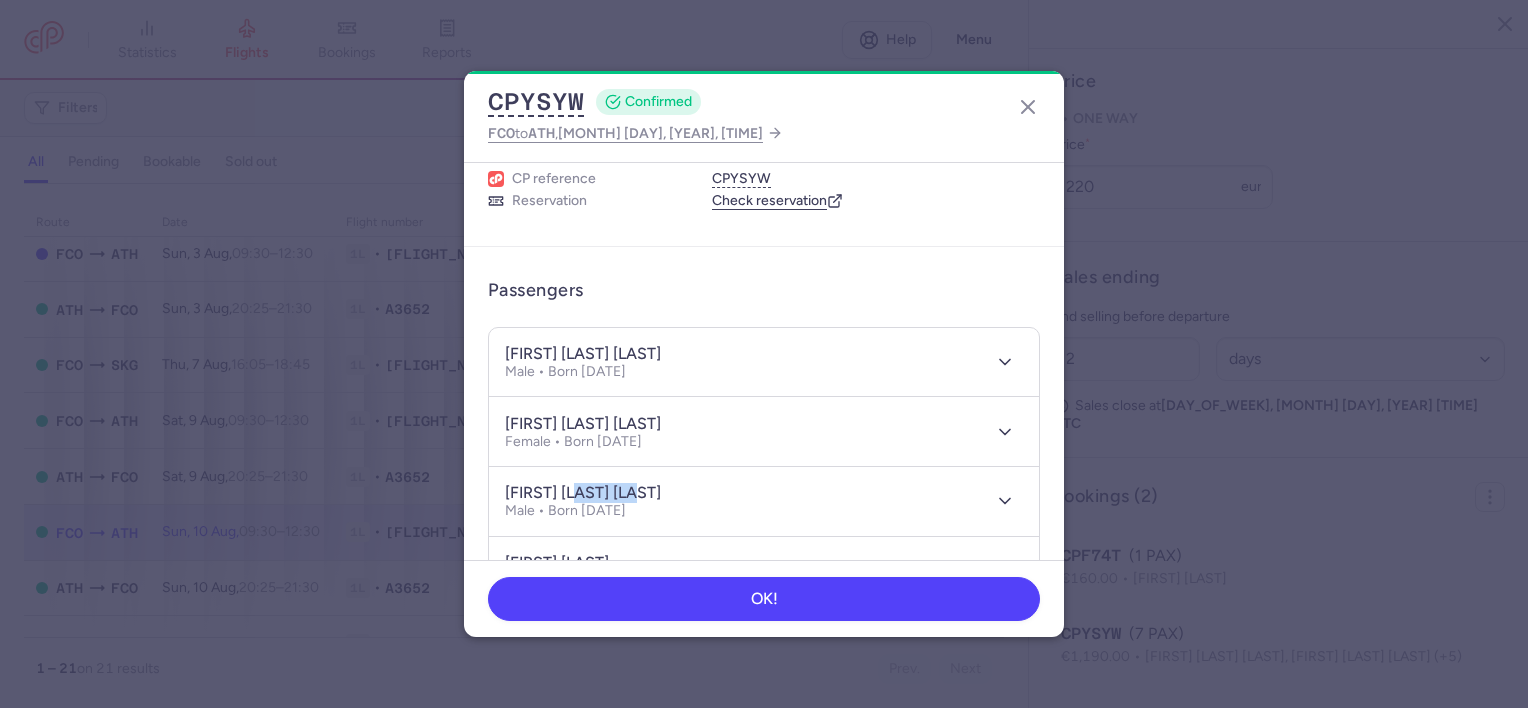 drag, startPoint x: 589, startPoint y: 486, endPoint x: 672, endPoint y: 488, distance: 83.02409 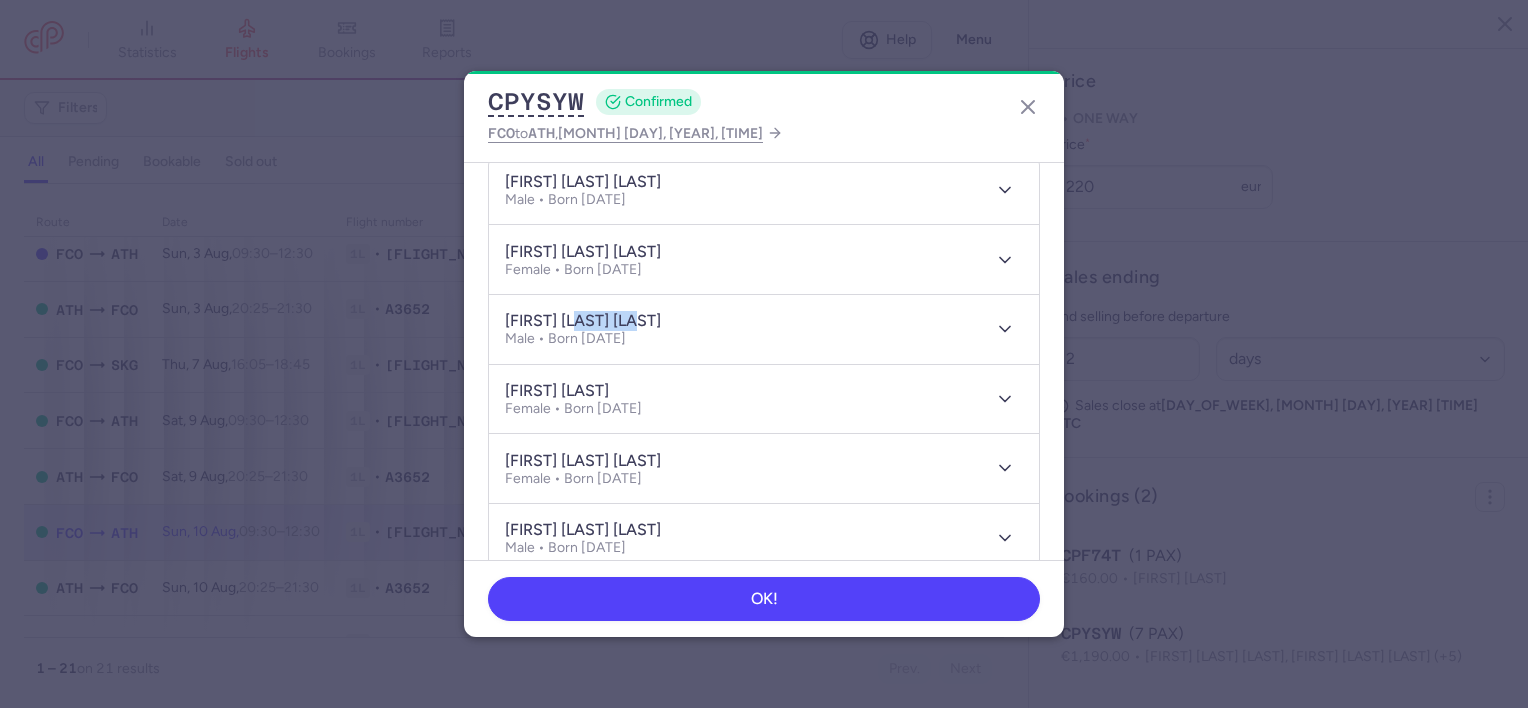 scroll, scrollTop: 256, scrollLeft: 0, axis: vertical 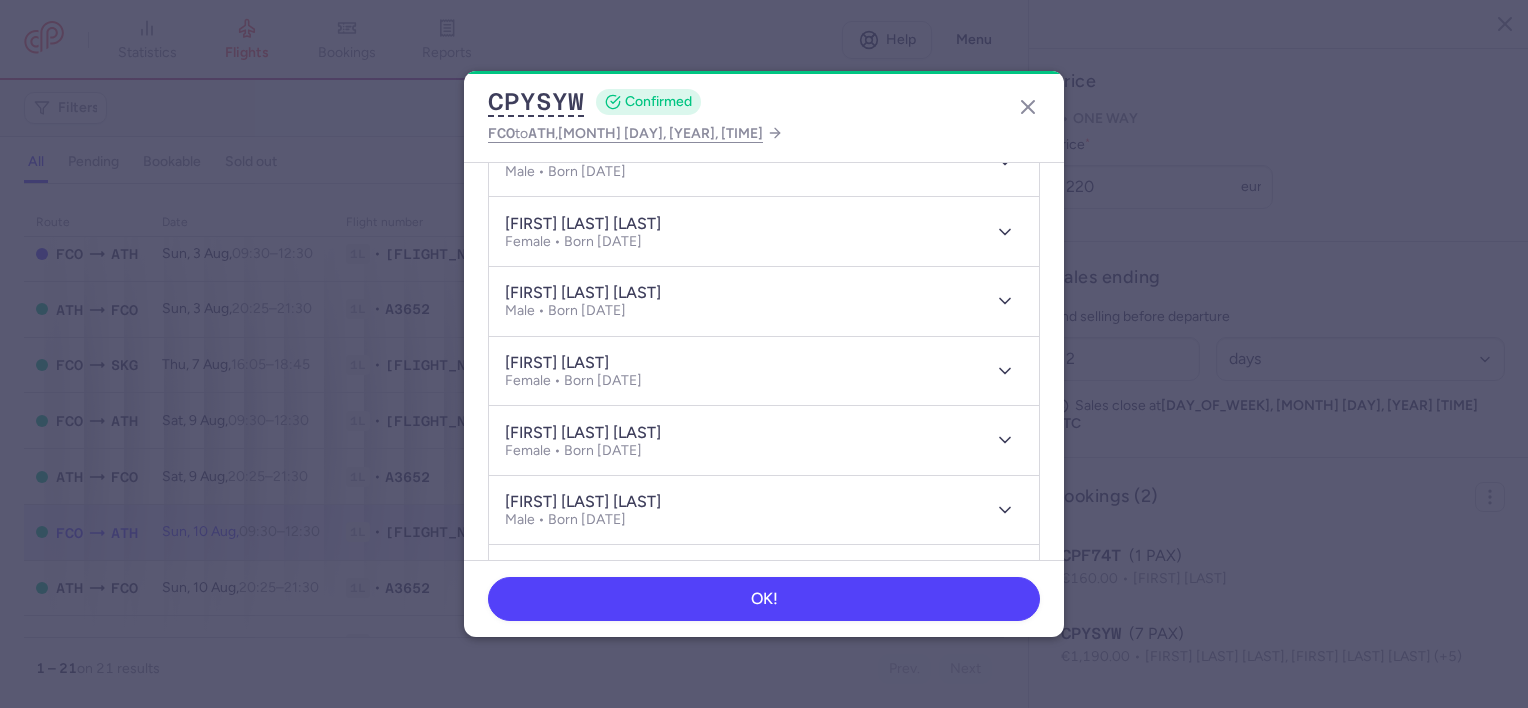 click on "[FIRST] [LAST]" at bounding box center [557, 363] 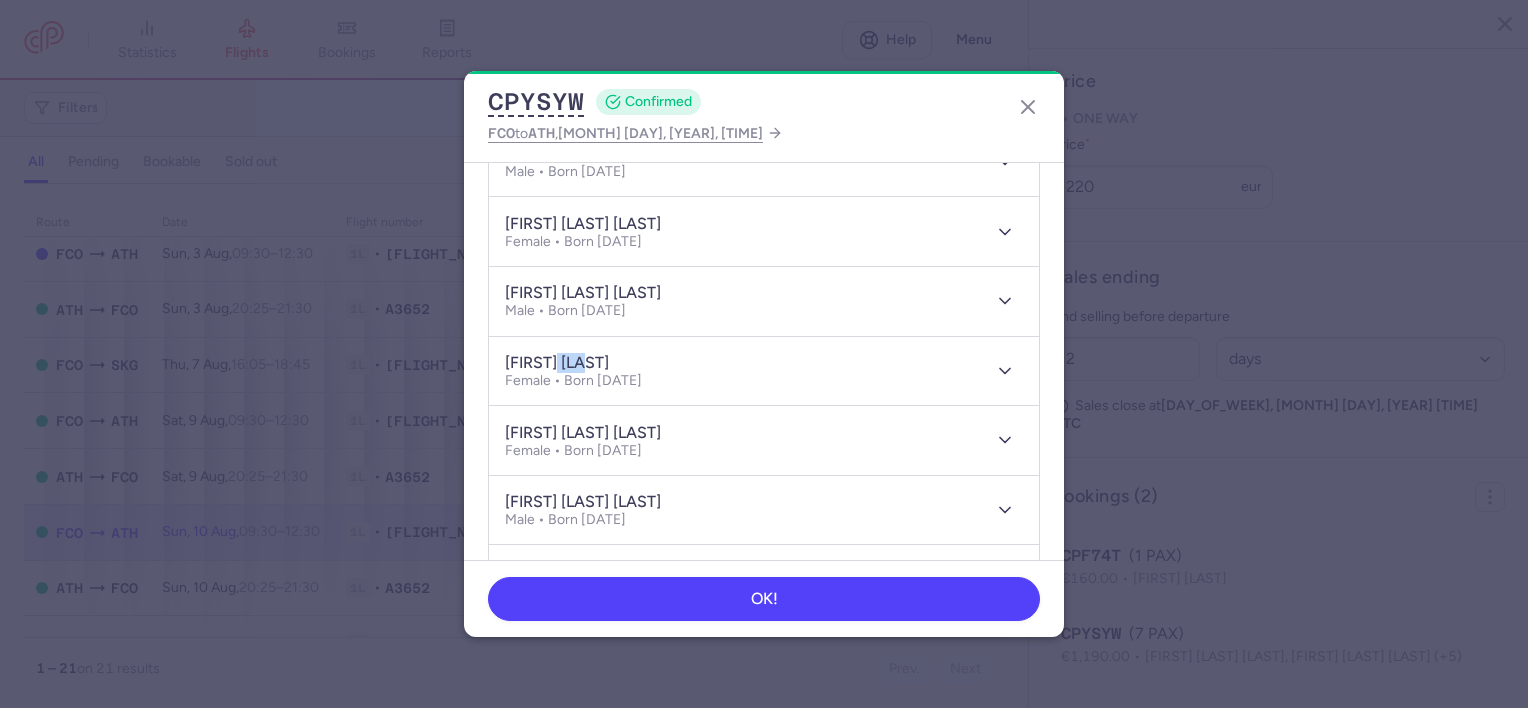 click on "[FIRST] [LAST]" at bounding box center [557, 363] 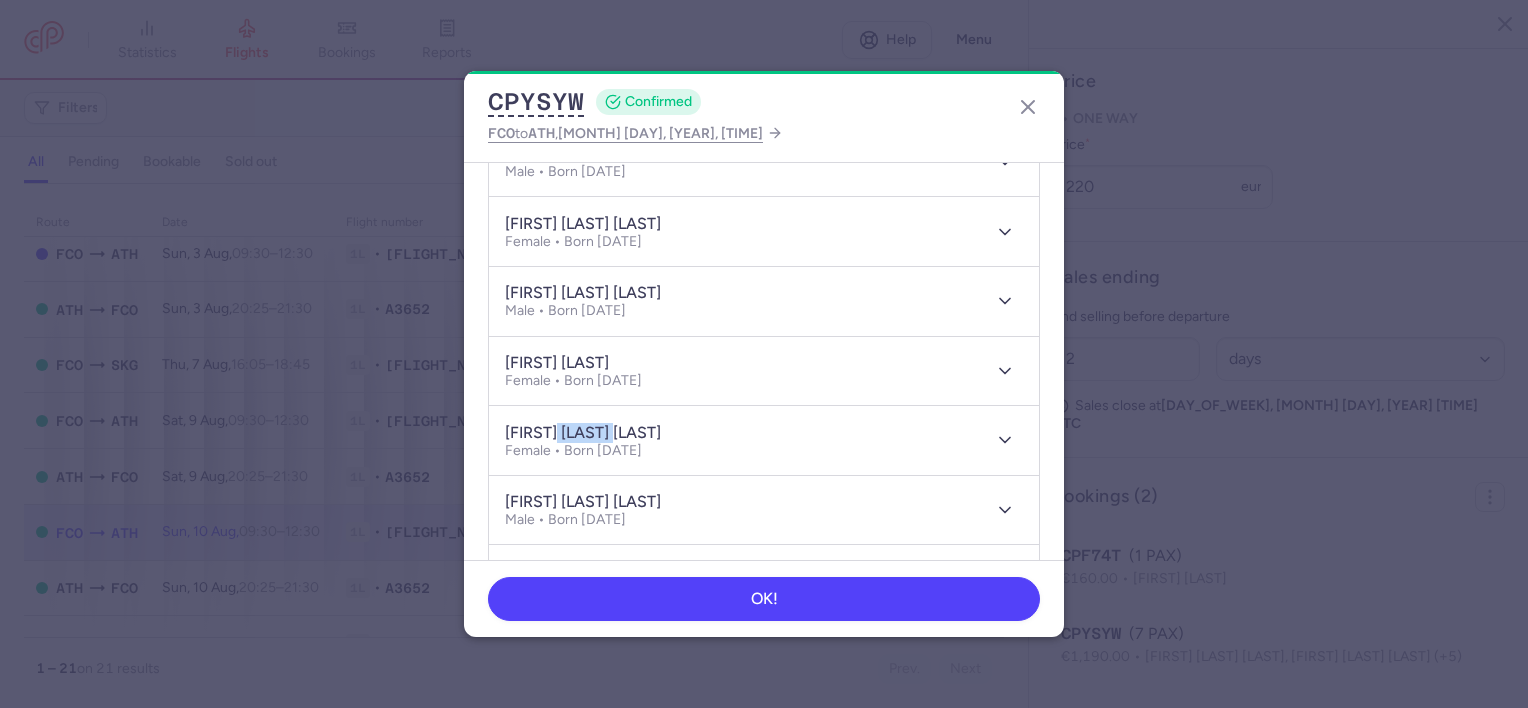 drag, startPoint x: 548, startPoint y: 424, endPoint x: 626, endPoint y: 420, distance: 78.10249 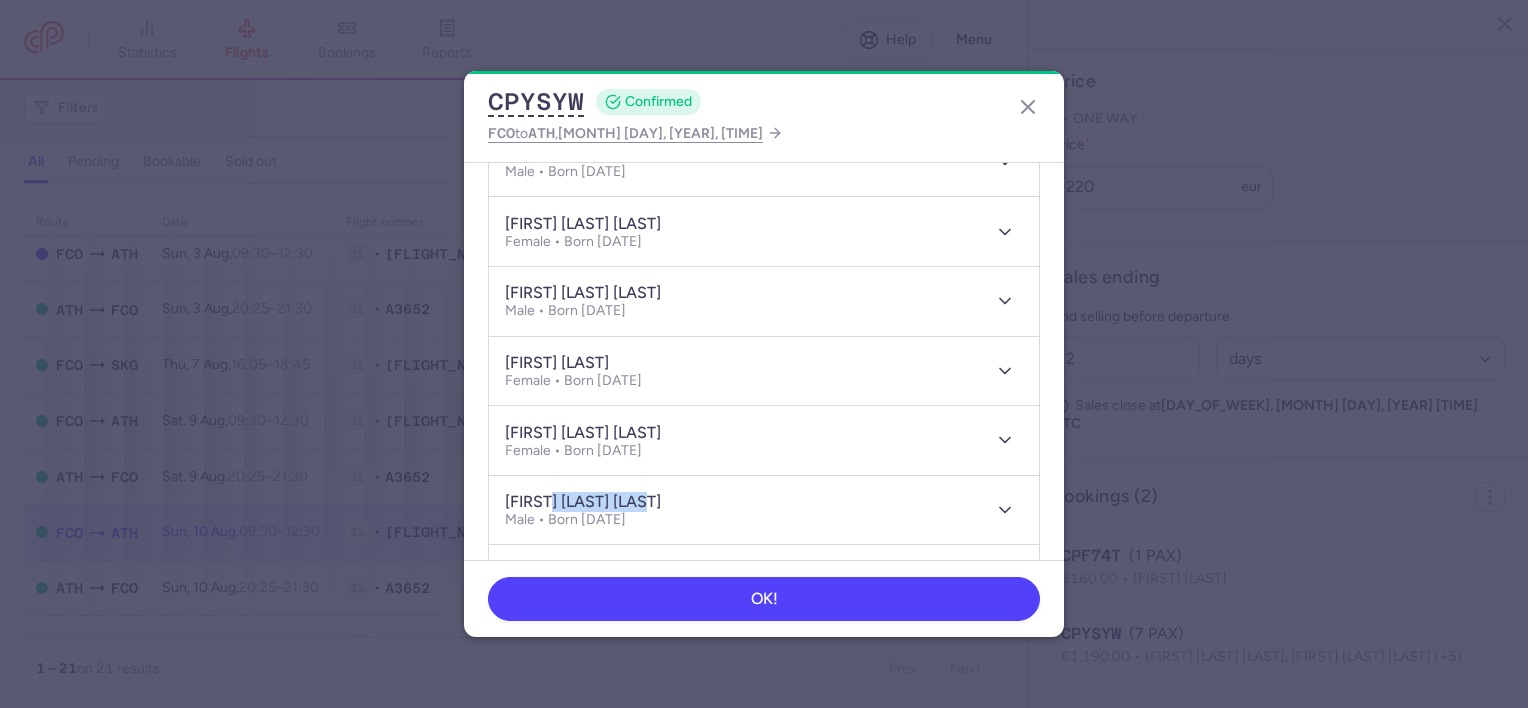 drag, startPoint x: 548, startPoint y: 494, endPoint x: 682, endPoint y: 496, distance: 134.01492 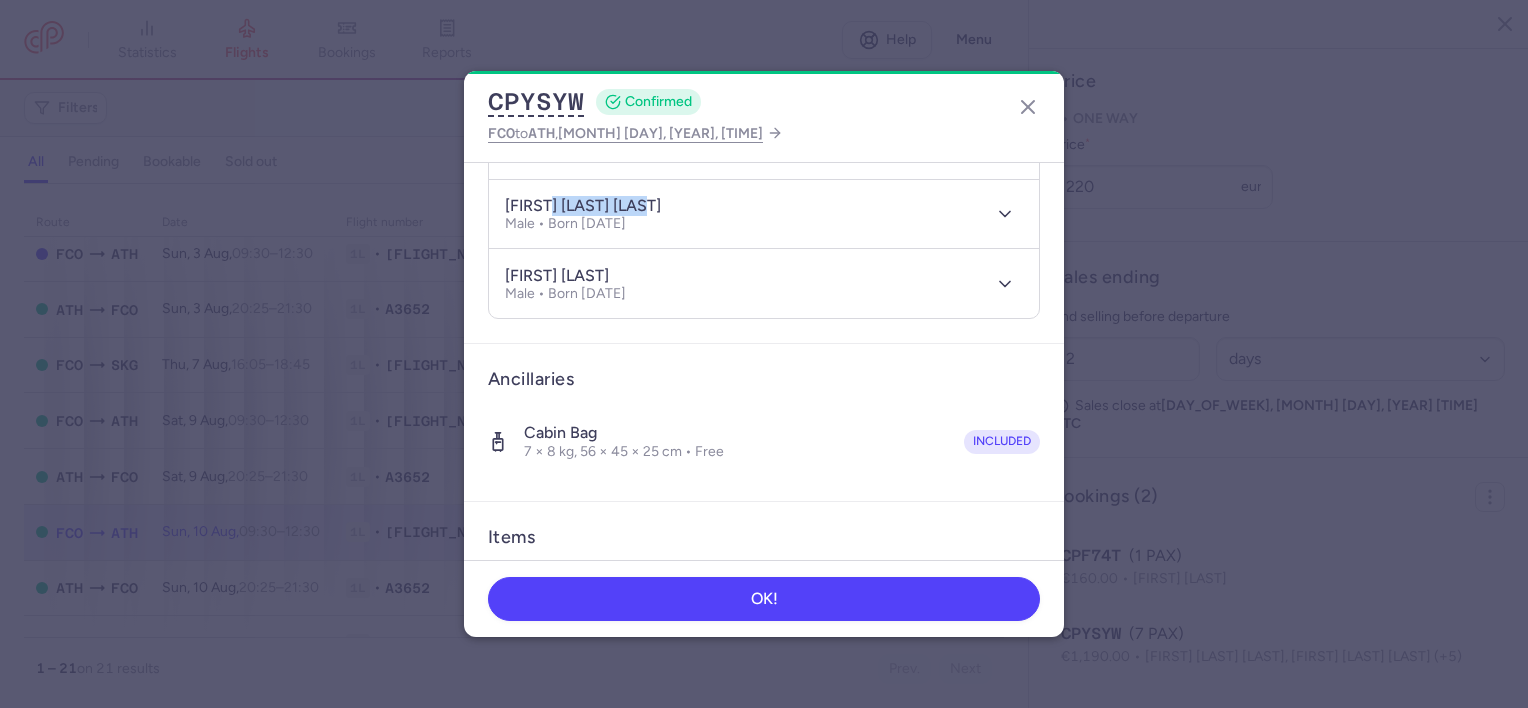 scroll, scrollTop: 556, scrollLeft: 0, axis: vertical 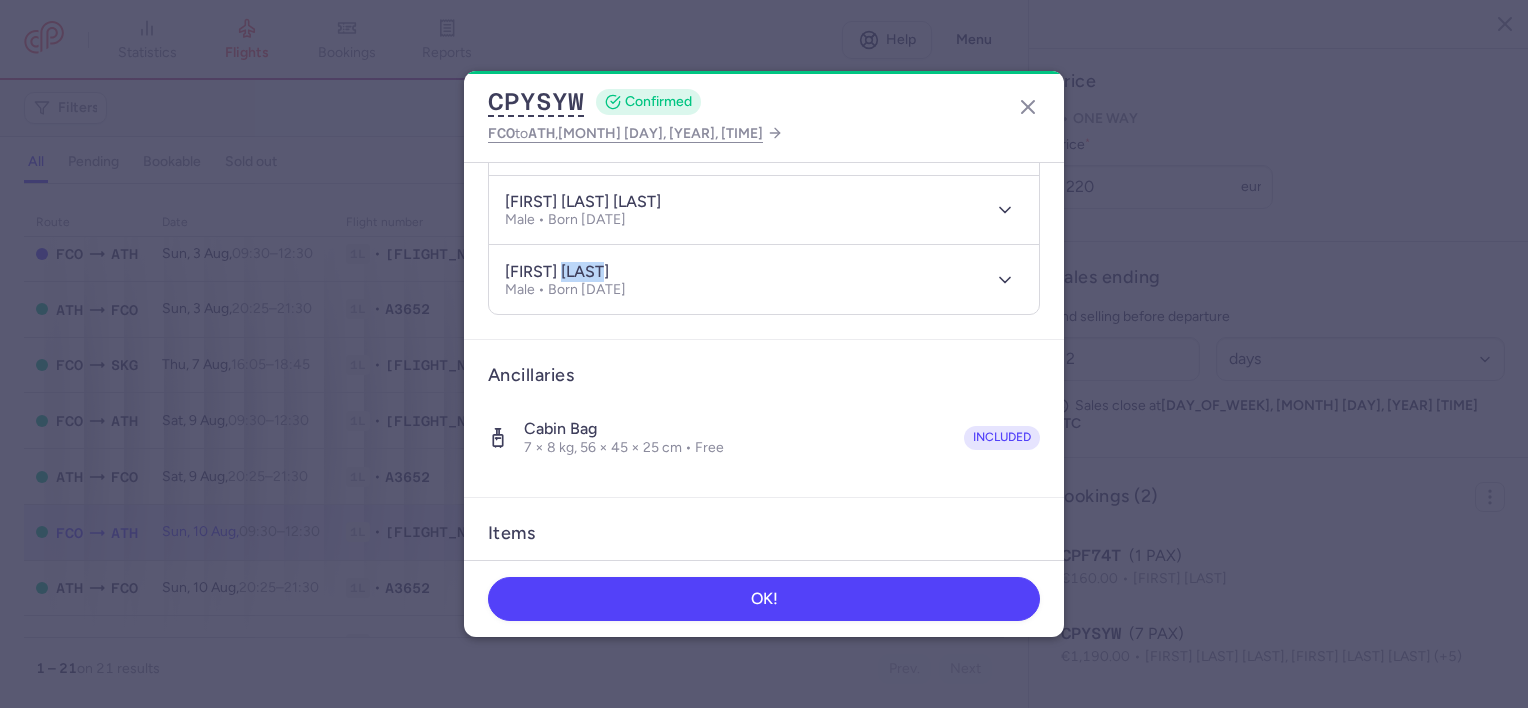 drag, startPoint x: 564, startPoint y: 268, endPoint x: 628, endPoint y: 265, distance: 64.070274 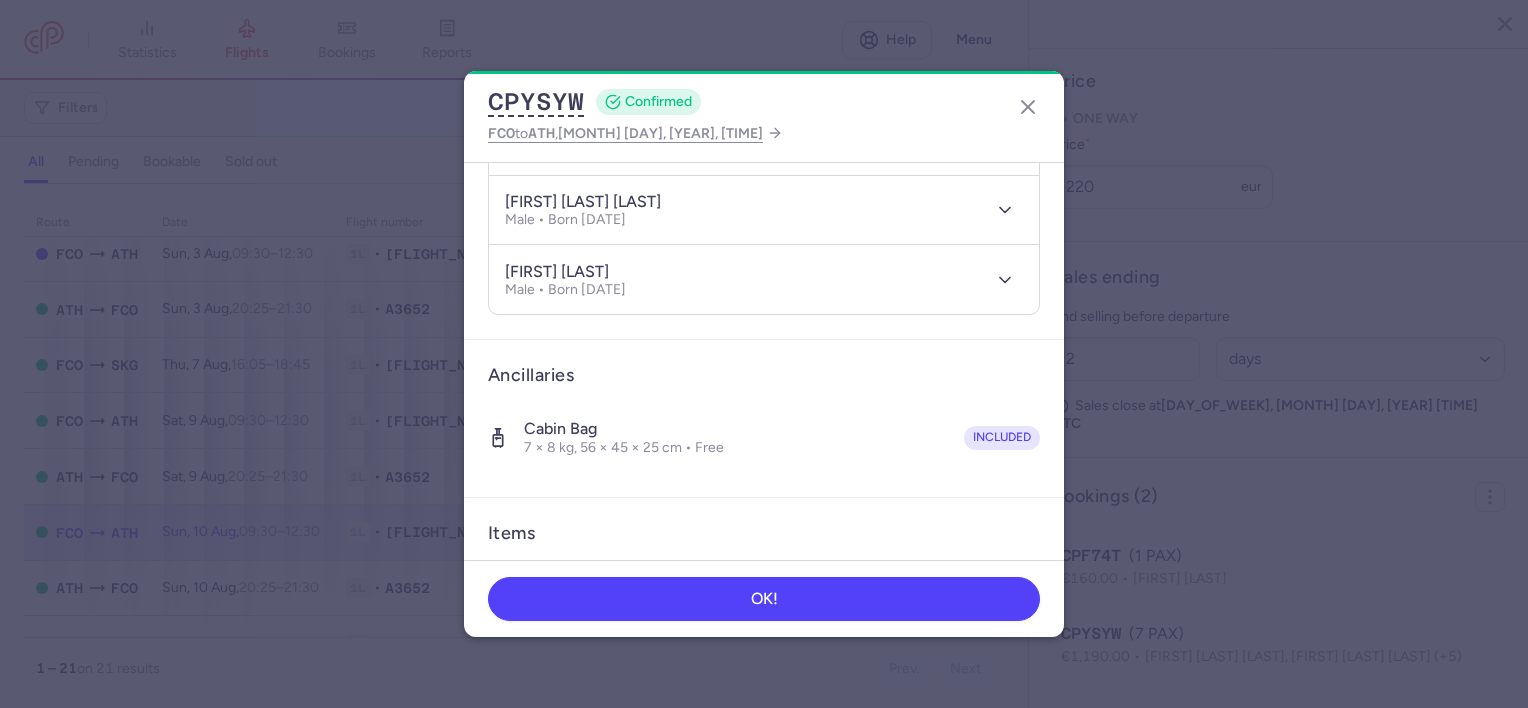 click on "[FIRST] [LAST]" at bounding box center (557, 272) 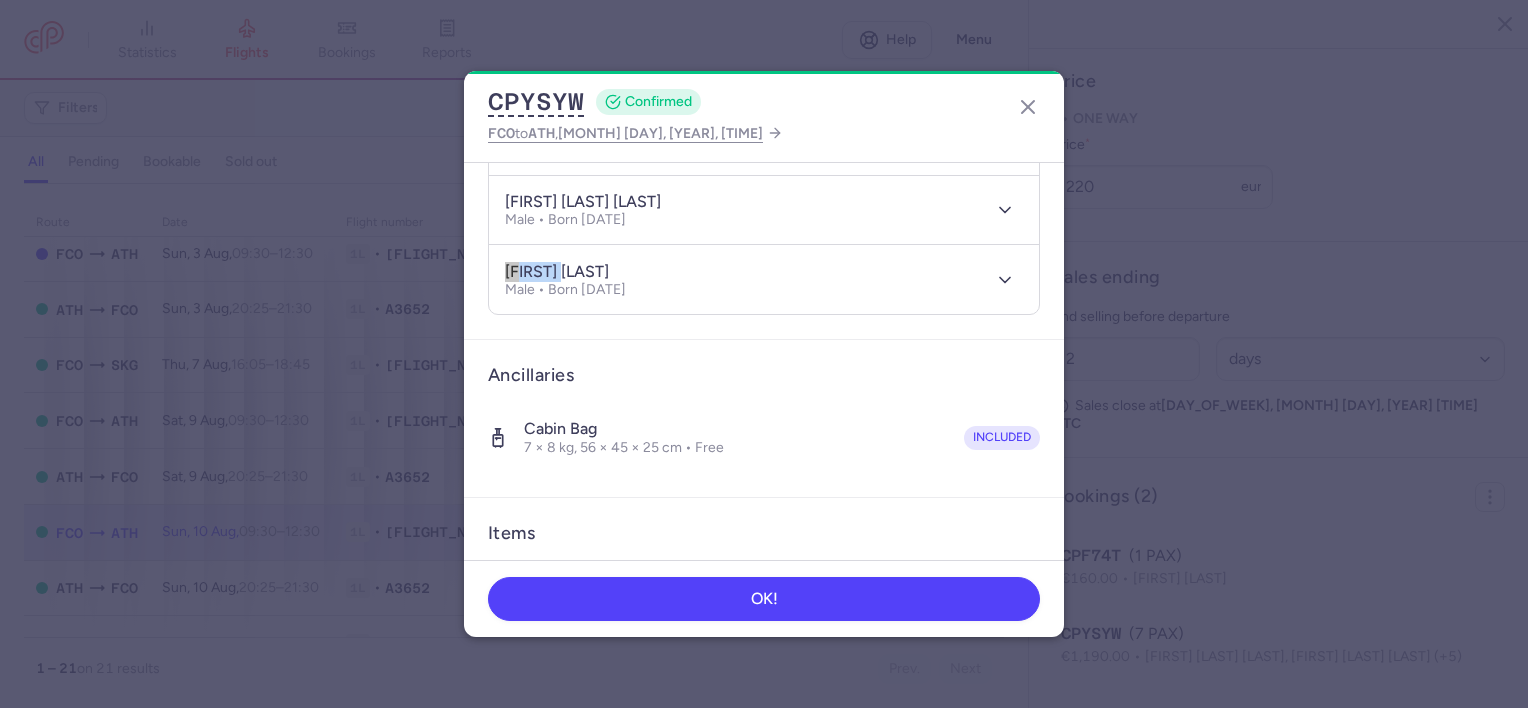 click on "[FIRST] [LAST]" at bounding box center (557, 272) 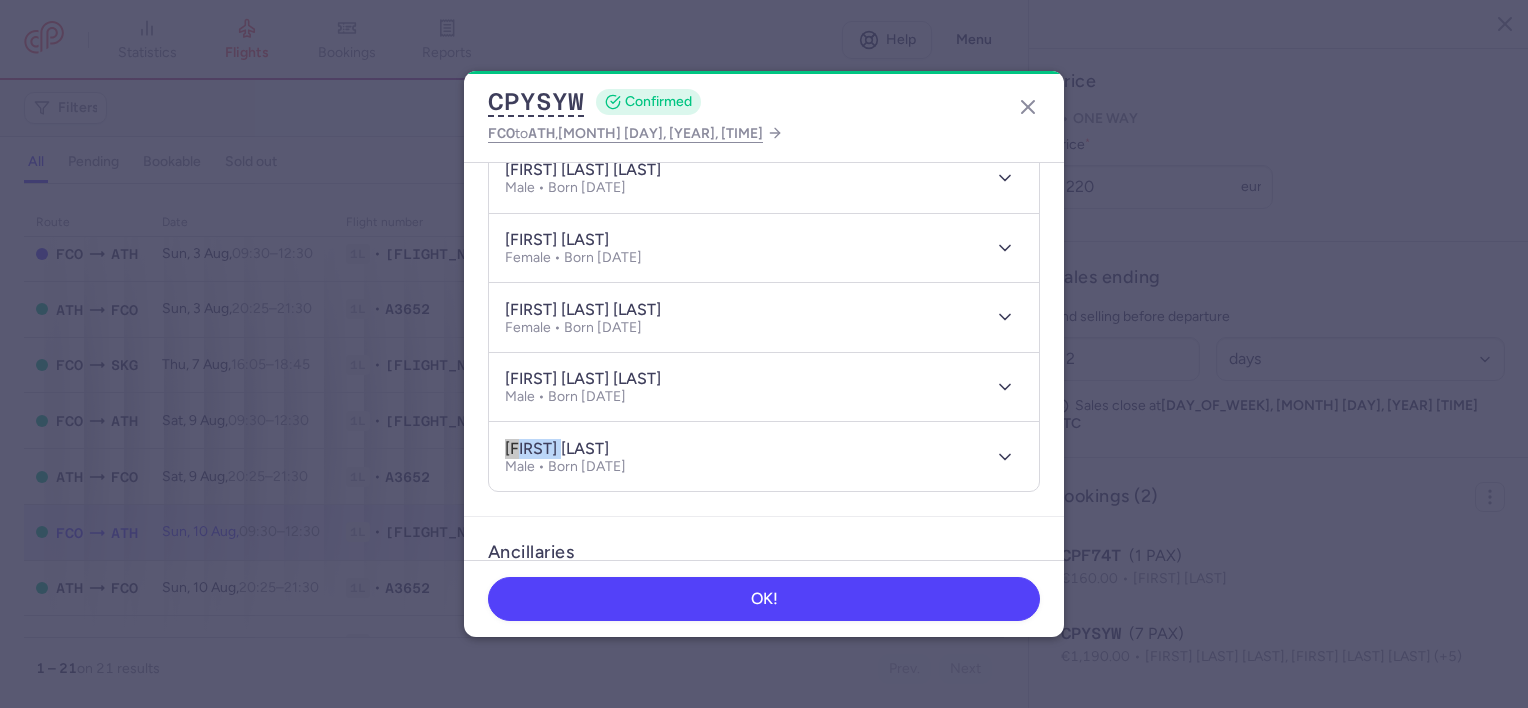scroll, scrollTop: 356, scrollLeft: 0, axis: vertical 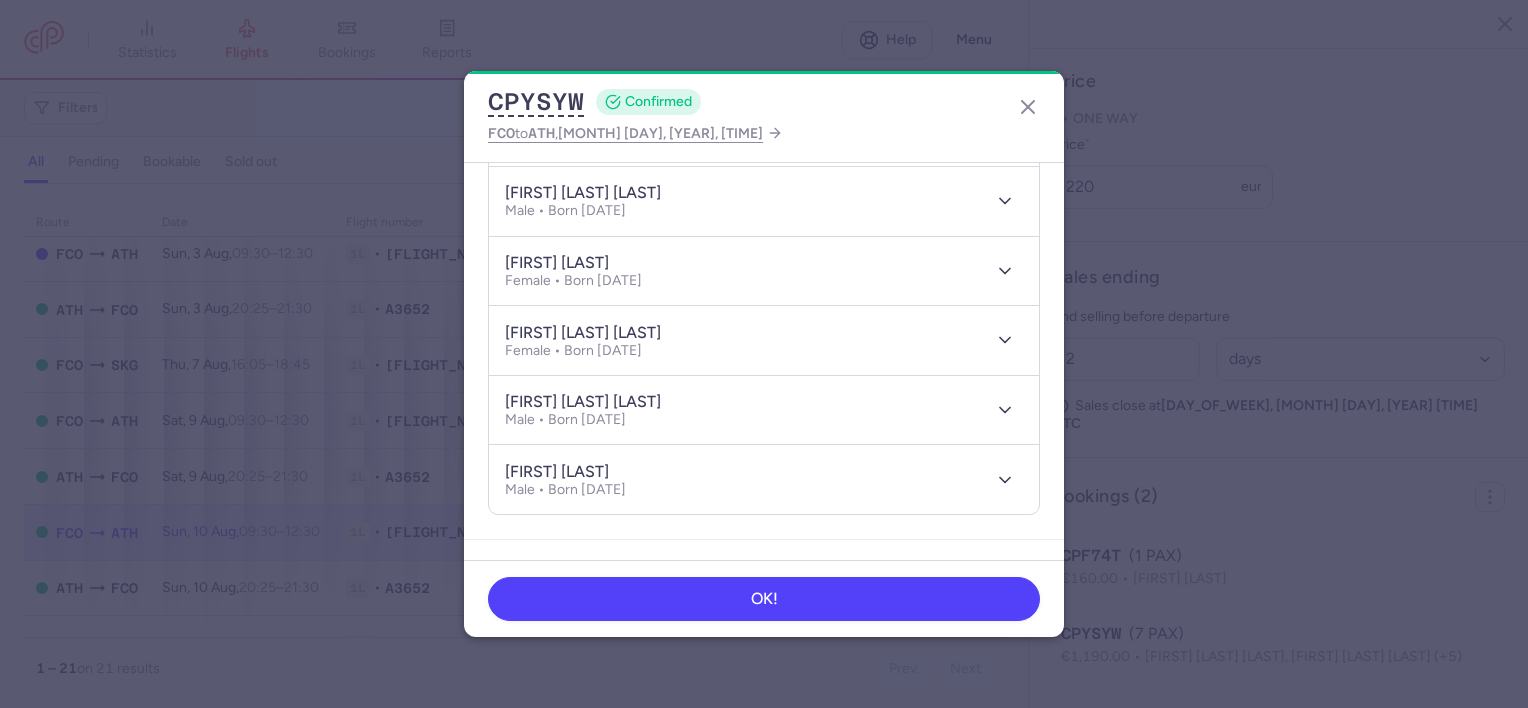 click on "[FIRST] [LAST] [LAST]" at bounding box center [583, 402] 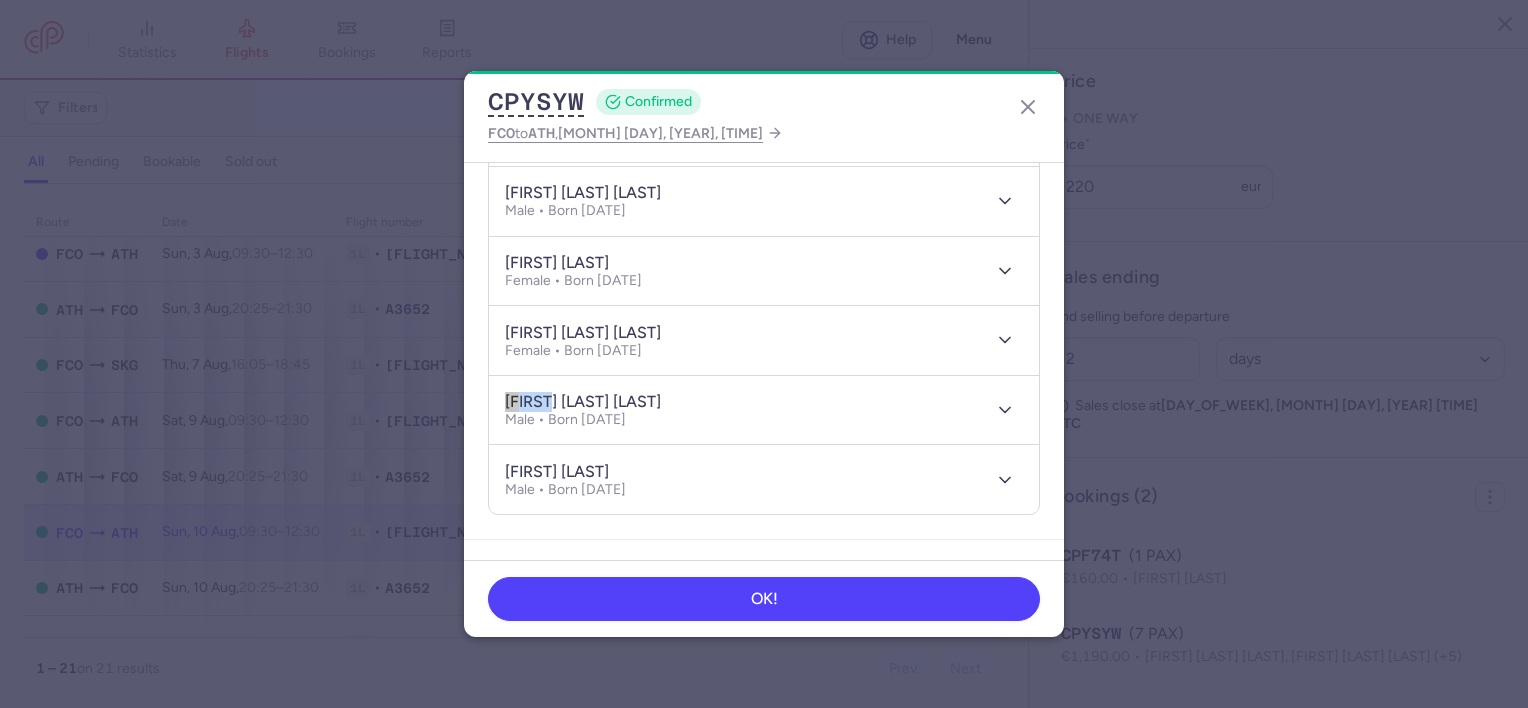 click on "[FIRST] [LAST] [LAST]" at bounding box center (583, 402) 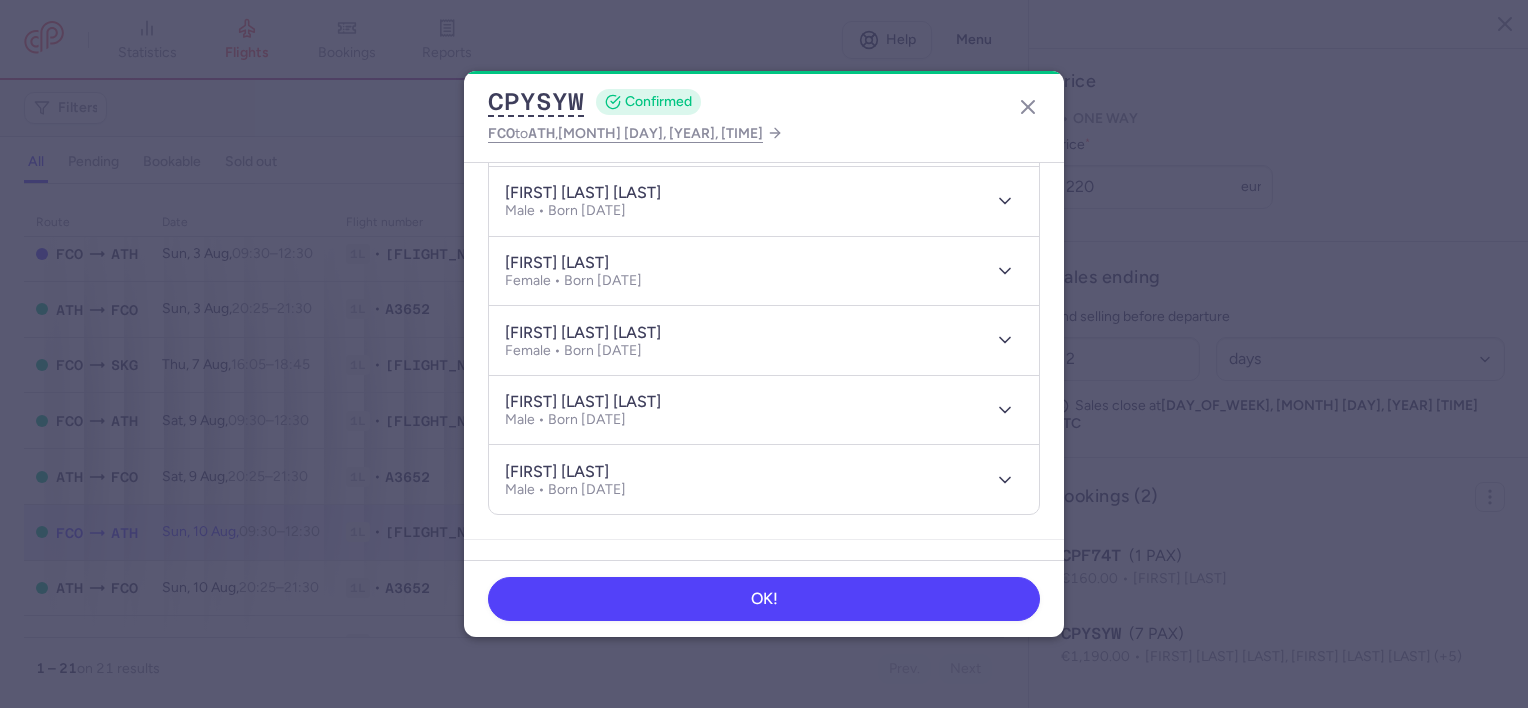 click on "[FIRST] [LAST] [LAST]" at bounding box center [583, 333] 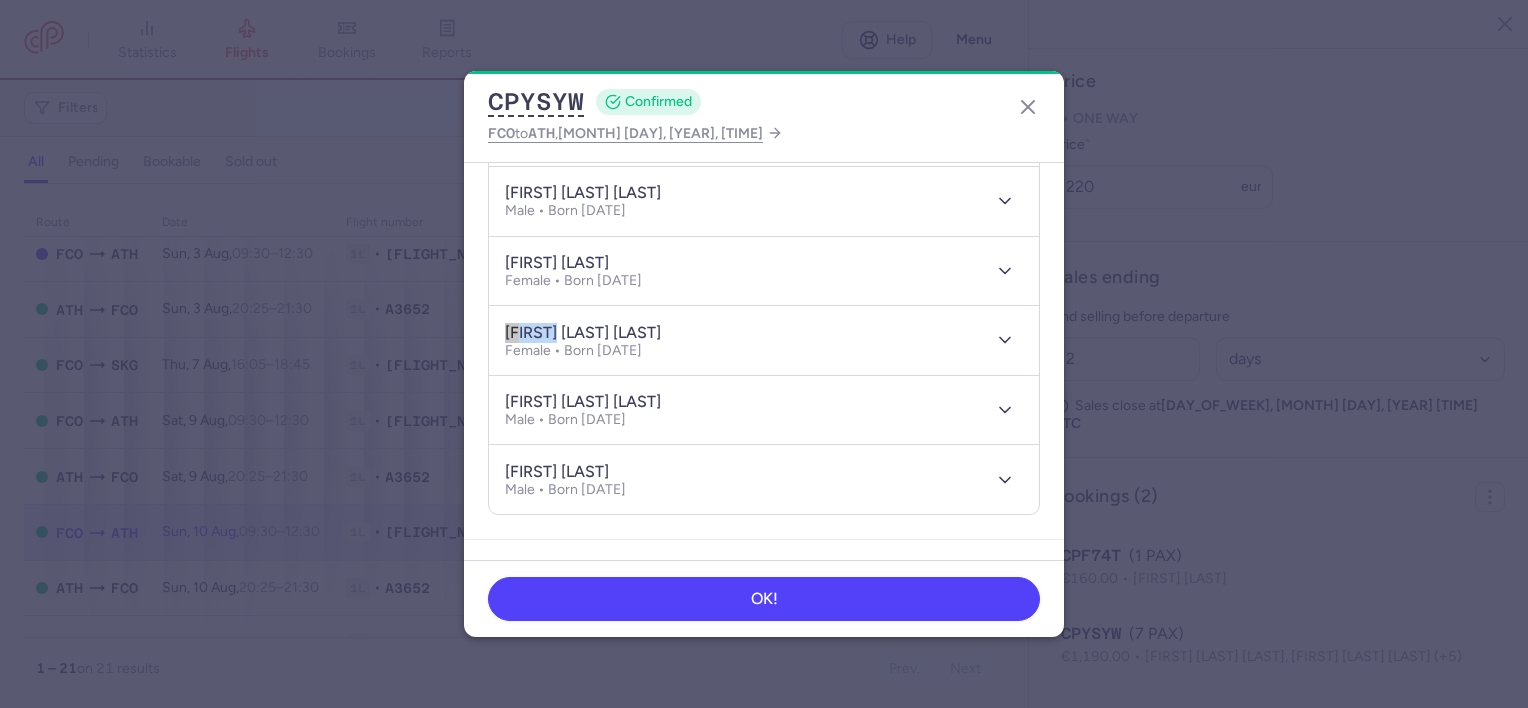 click on "[FIRST] [LAST] [LAST]" at bounding box center (583, 333) 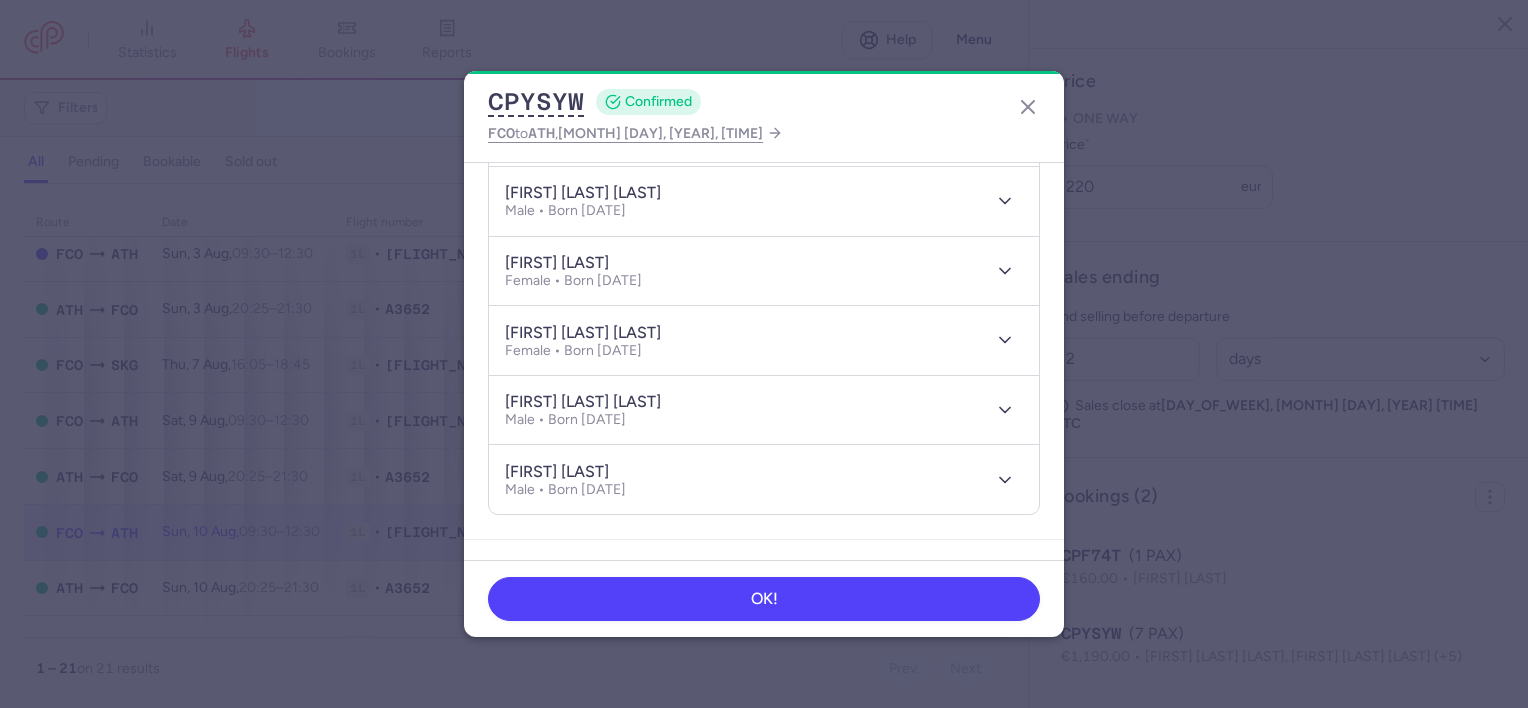 click on "[FIRST] [LAST]" at bounding box center (557, 263) 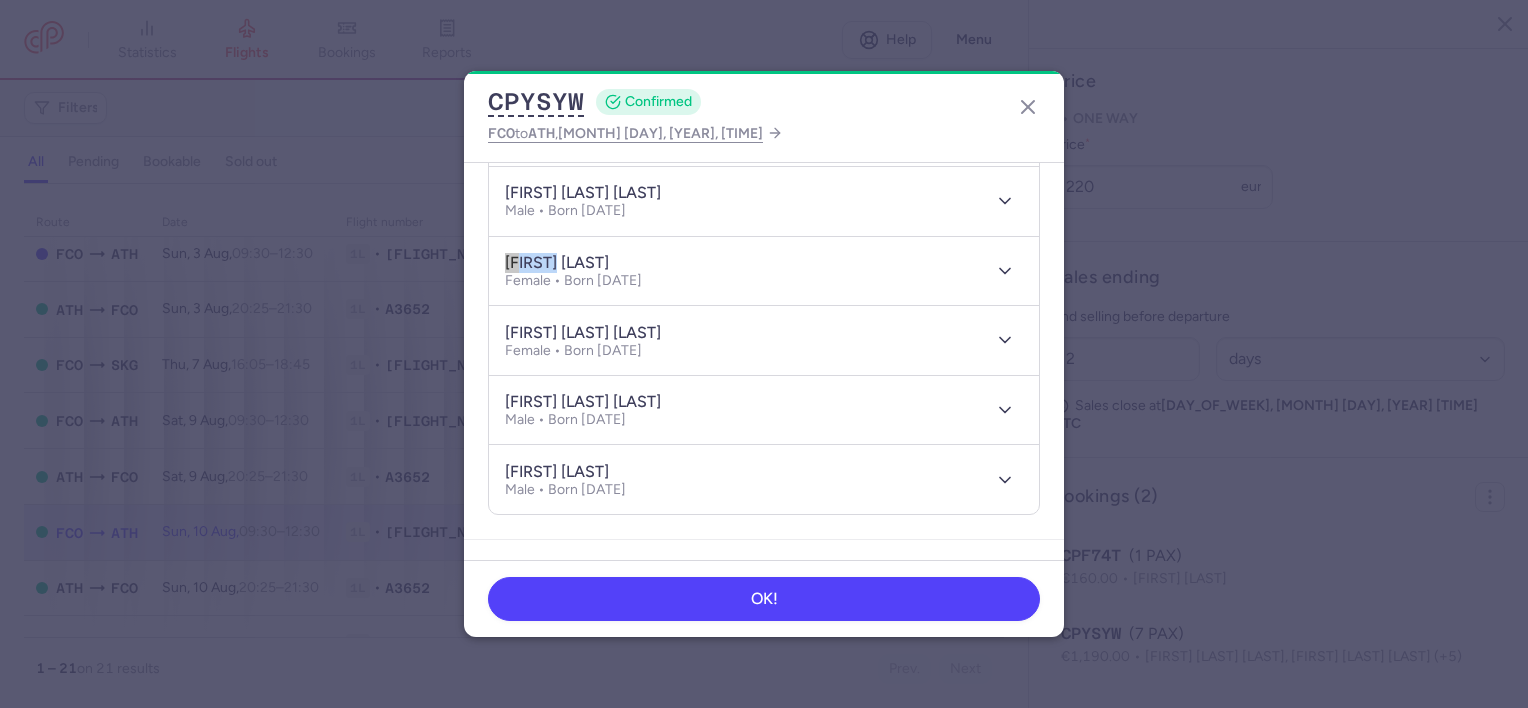 click on "[FIRST] [LAST]" at bounding box center [557, 263] 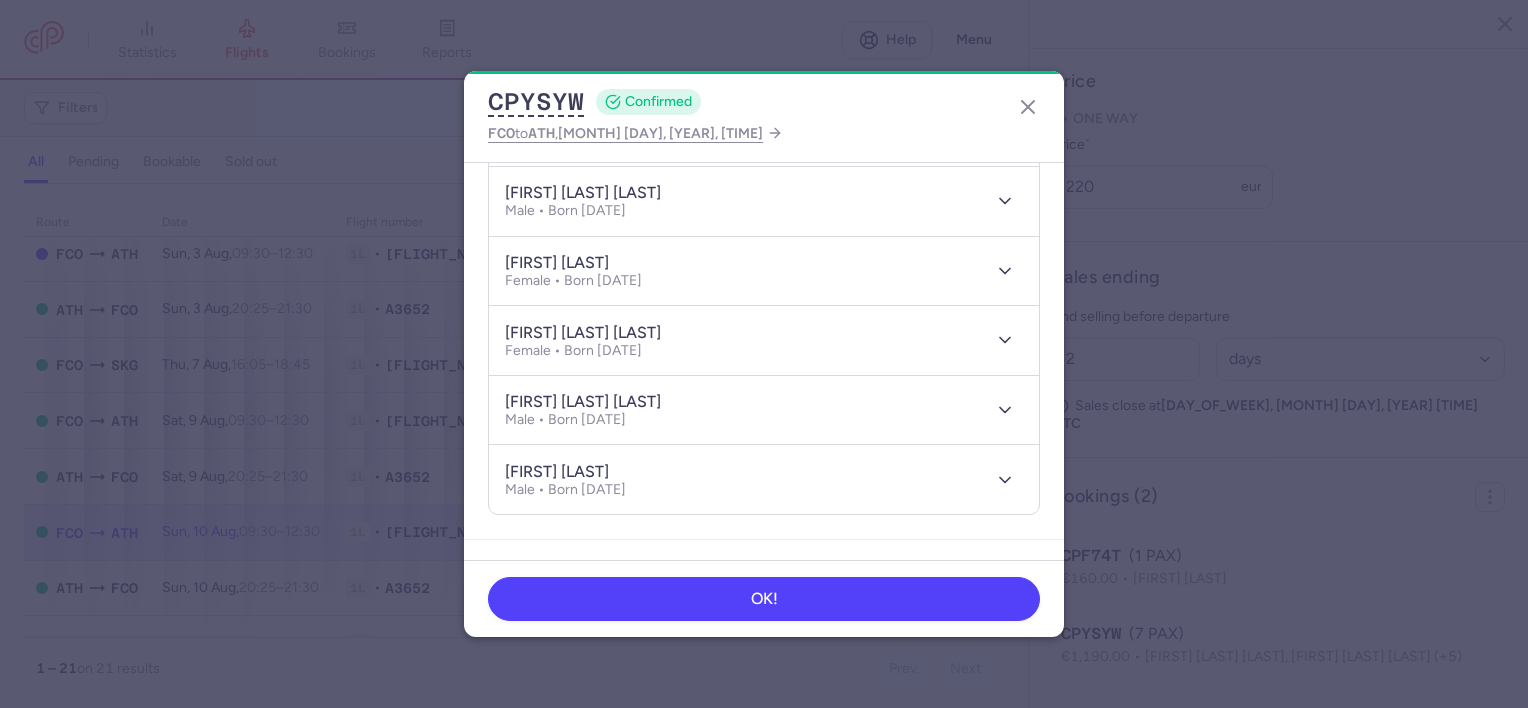 click on "[FIRST] [LAST] [LAST]" at bounding box center (583, 193) 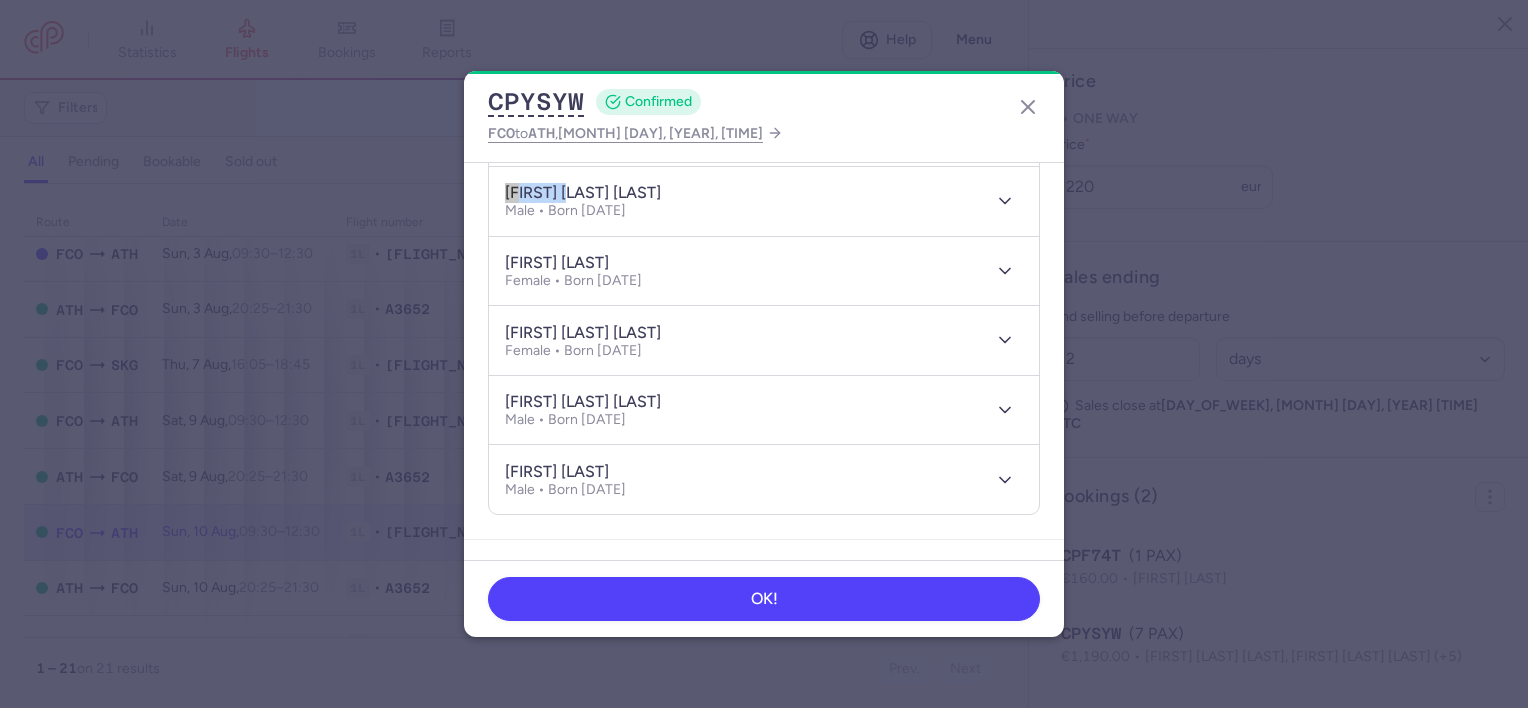 drag, startPoint x: 579, startPoint y: 186, endPoint x: 484, endPoint y: 190, distance: 95.084175 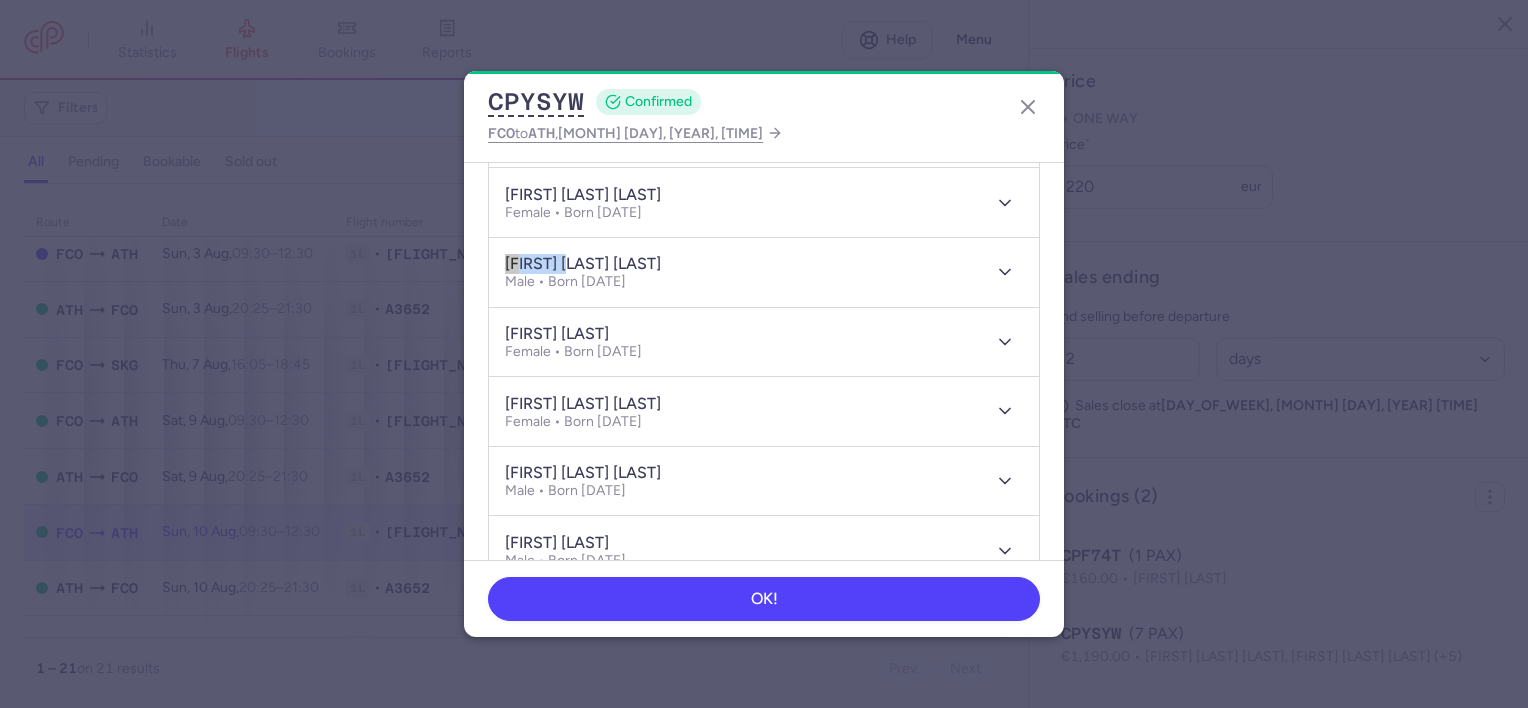 scroll, scrollTop: 156, scrollLeft: 0, axis: vertical 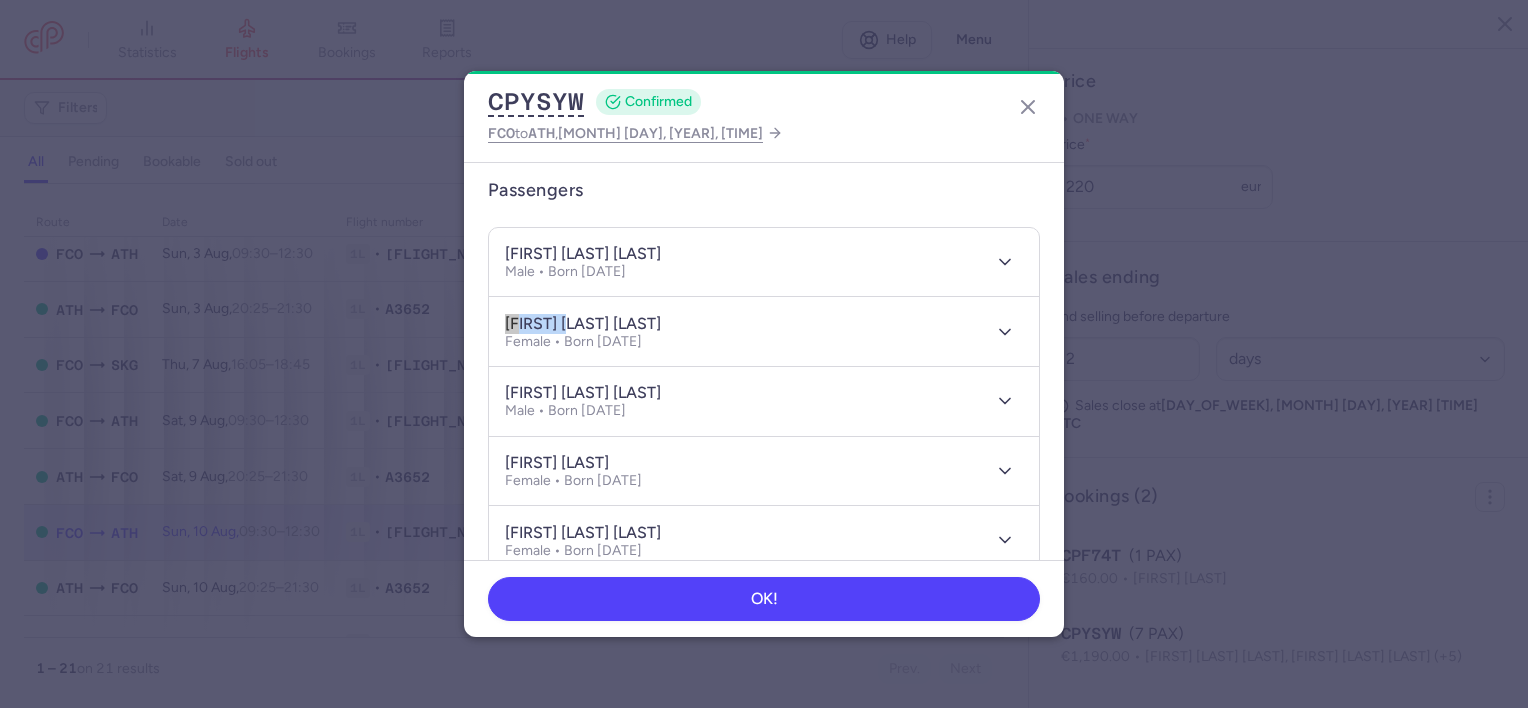 drag, startPoint x: 580, startPoint y: 314, endPoint x: 441, endPoint y: 320, distance: 139.12944 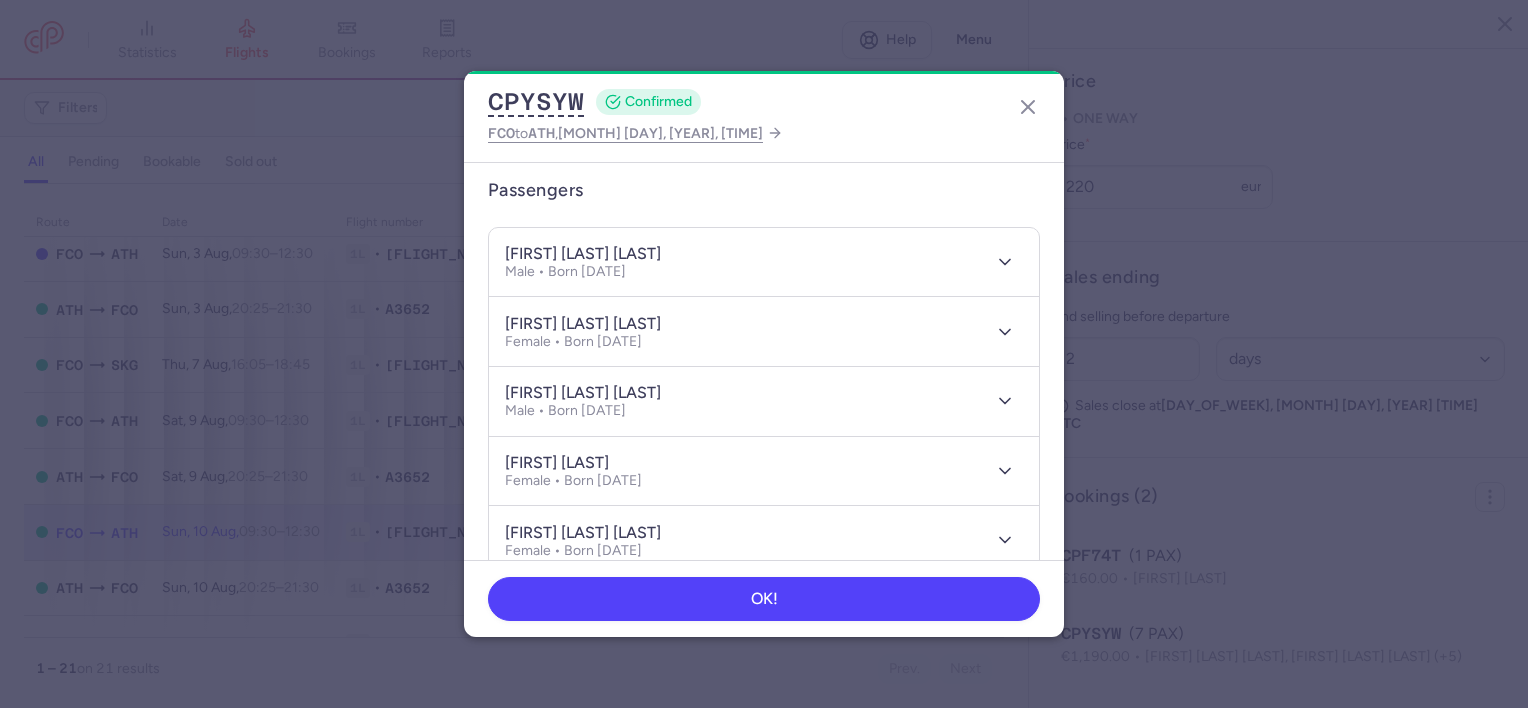 click on "Passengers" at bounding box center (764, 191) 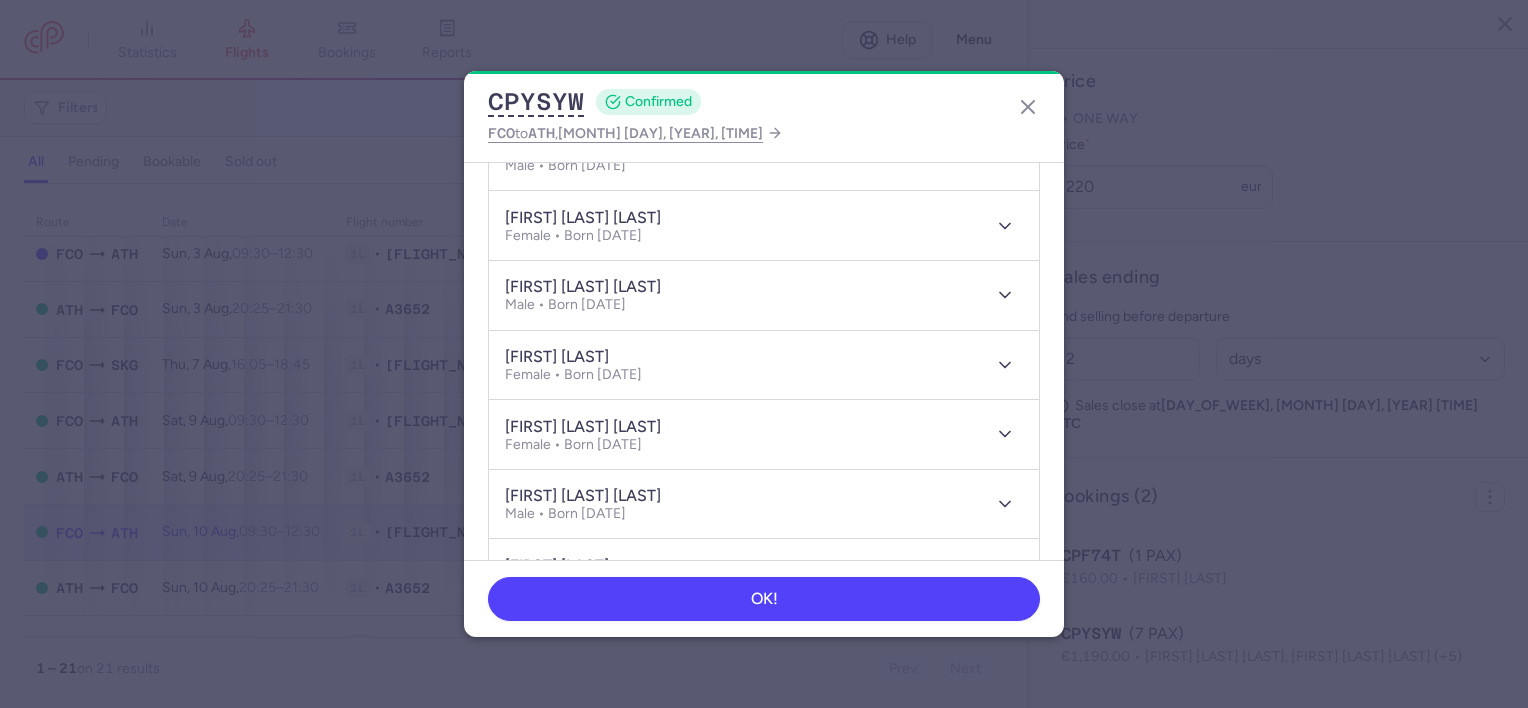 scroll, scrollTop: 356, scrollLeft: 0, axis: vertical 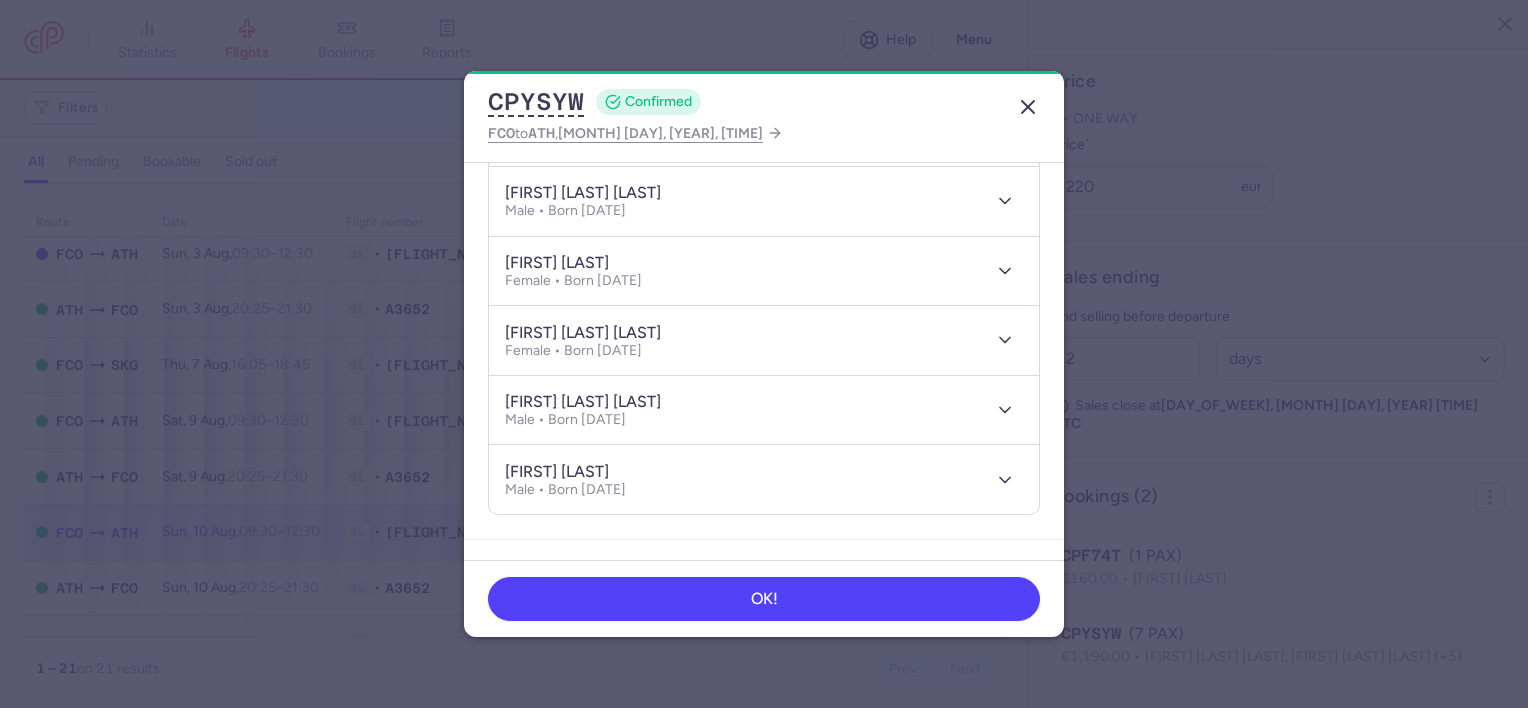 click 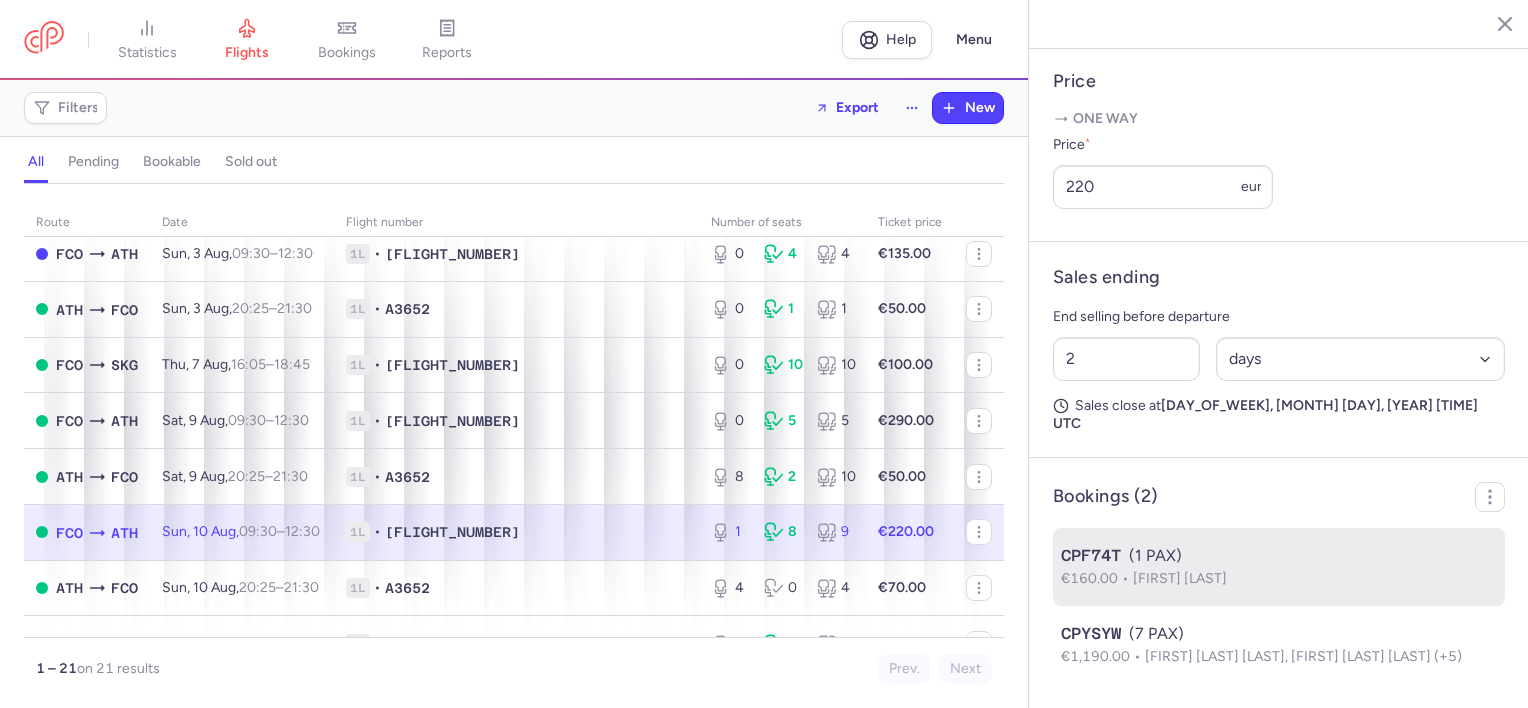 click on "CPF74T  (1 PAX)" at bounding box center (1279, 556) 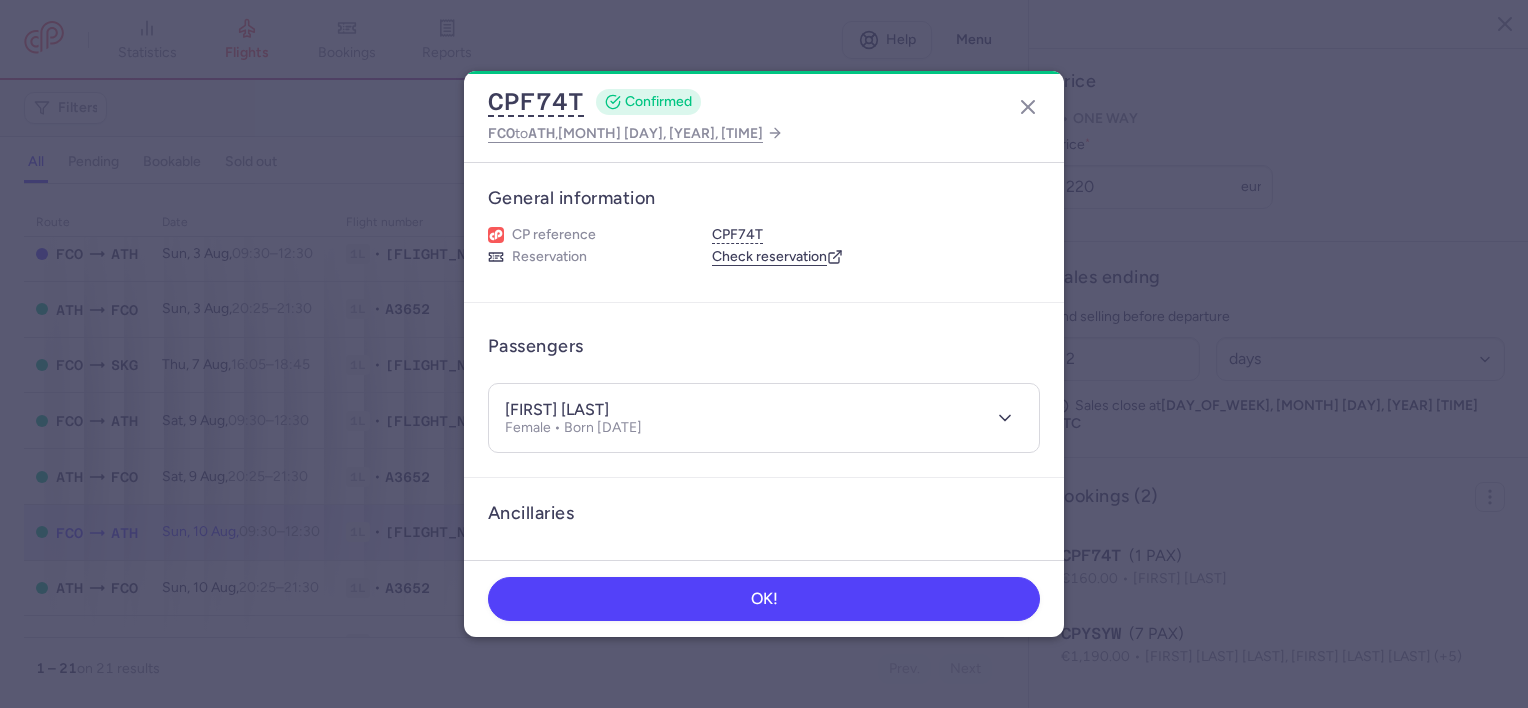 scroll, scrollTop: 0, scrollLeft: 0, axis: both 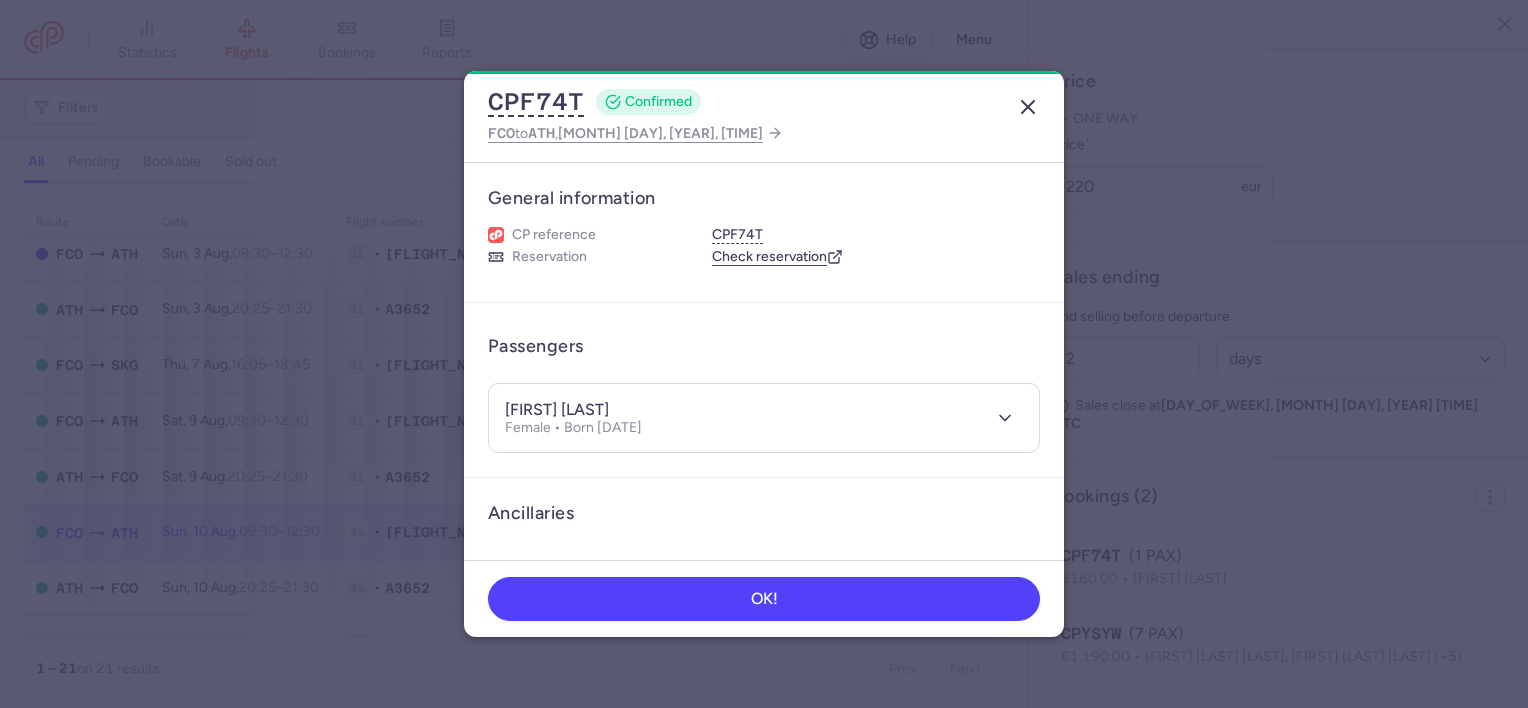 click 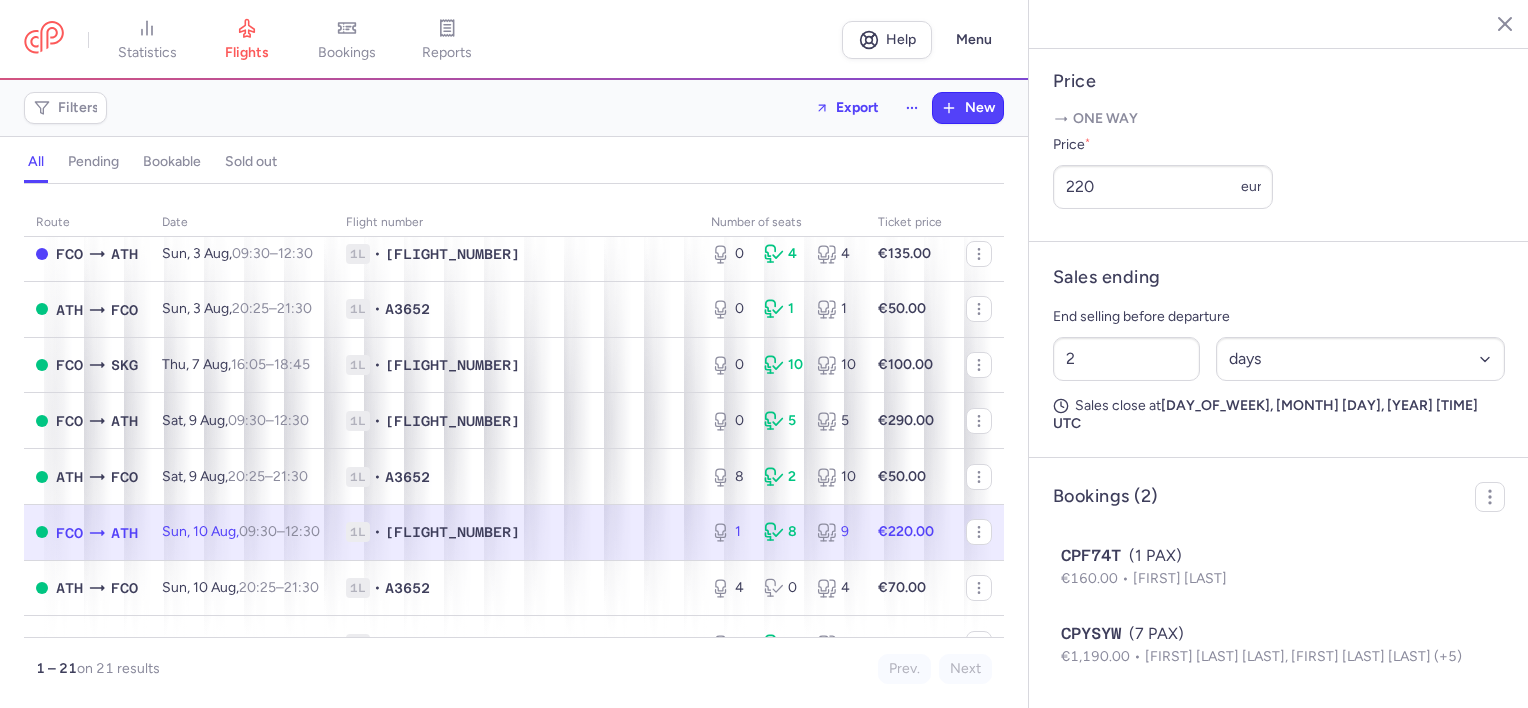 scroll, scrollTop: 600, scrollLeft: 0, axis: vertical 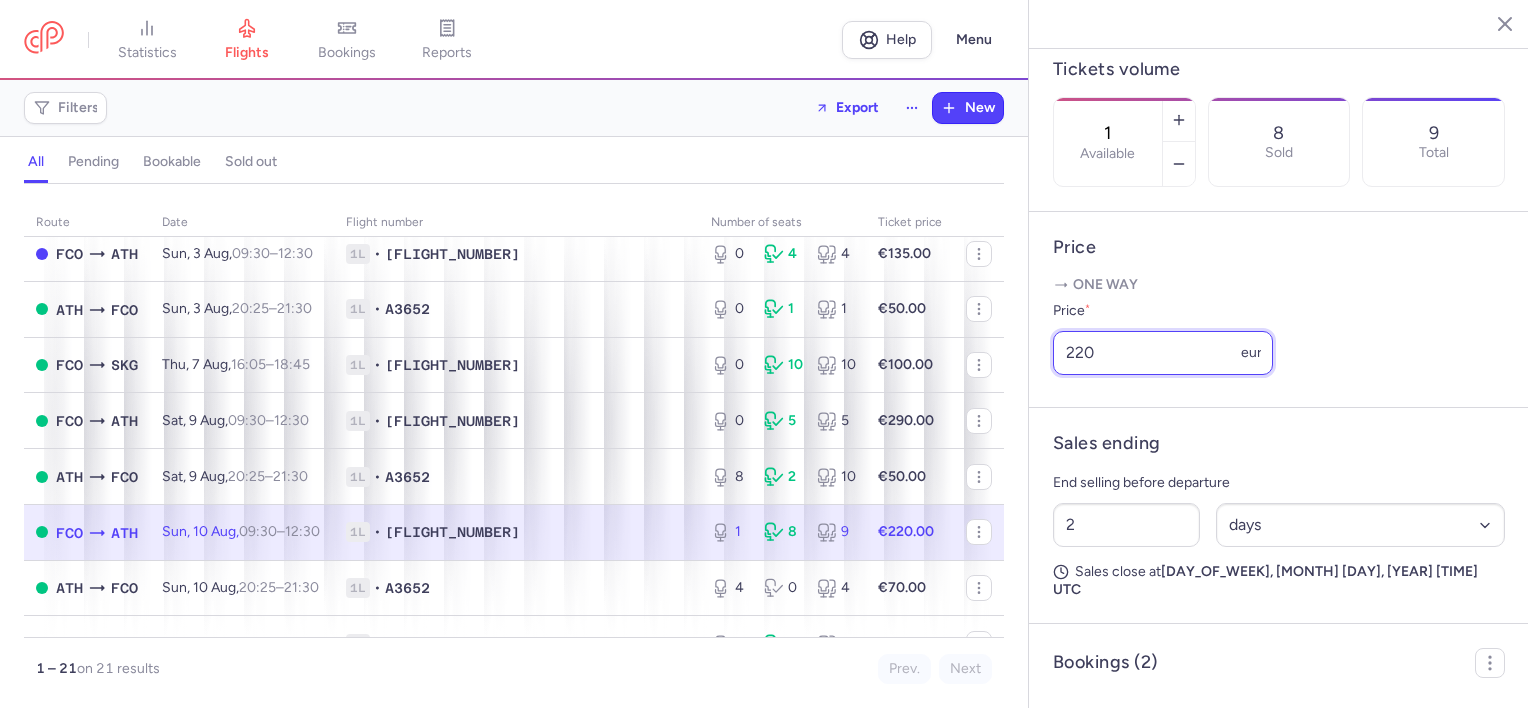 drag, startPoint x: 1152, startPoint y: 401, endPoint x: 1014, endPoint y: 400, distance: 138.00362 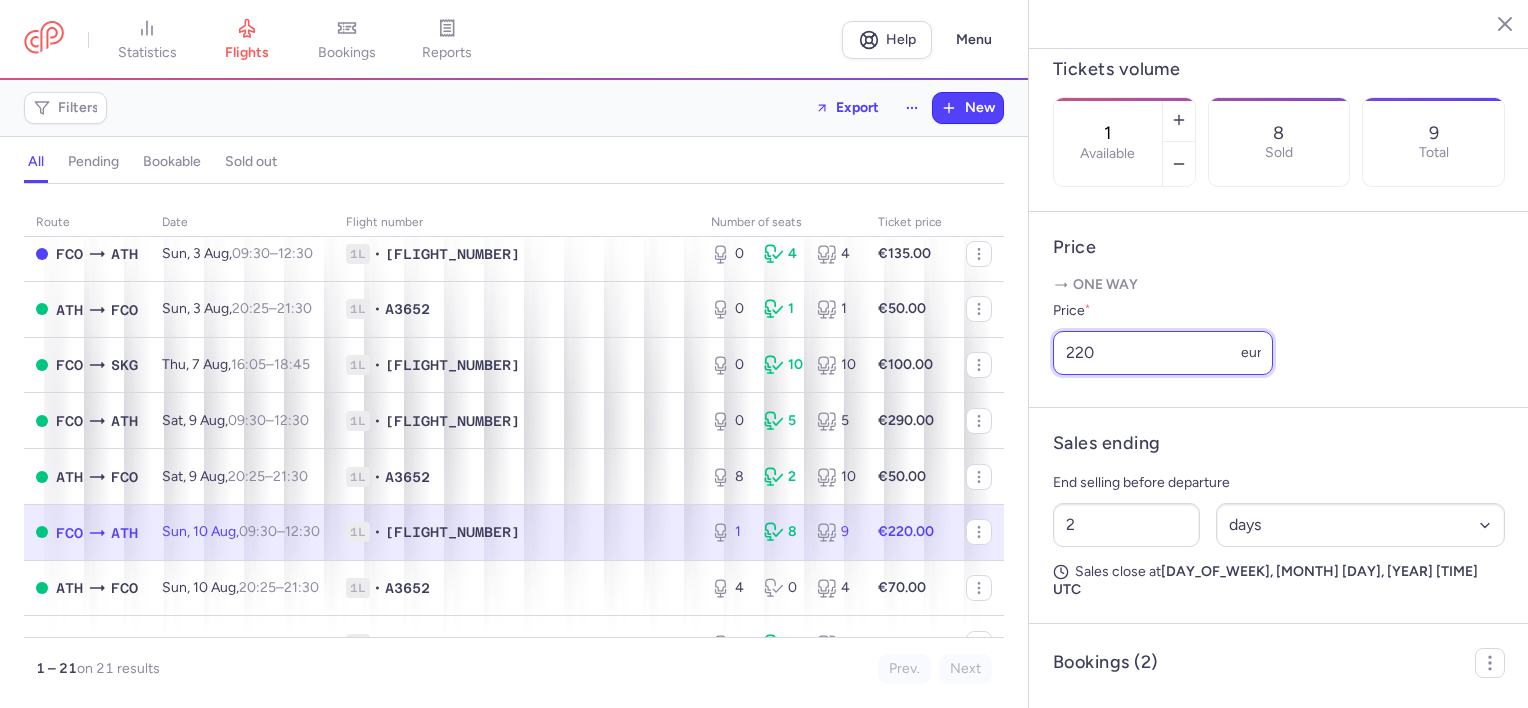 click on "statistics flights bookings reports Help Menu Filters Export New all pending bookable sold out route date Flight number number of seats Ticket price August 25 FCO ATH [DAY_OF_WEEK], [DAY], 09:30 – 12:30 +0 1L • [FLIGHT_NUMBER] 0 15 15 €200.00 FCO ATH [DAY_OF_WEEK], [DAY], 09:30 – 12:30 +0 1L • [FLIGHT_NUMBER] 0 4 4 €135.00 ATH FCO [DAY_OF_WEEK], [DAY], 20:25 – 21:30 +0 1L • [FLIGHT_NUMBER] 0 1 1 €50.00 FCO SKG [DAY_OF_WEEK], [DAY], 16:05 – 18:45 +0 1L • [FLIGHT_NUMBER] 0 10 10 €100.00 FCO ATH [DAY_OF_WEEK], [DAY], 09:30 – 12:30 +0 1L • [FLIGHT_NUMBER] 0 5 5 €290.00 ATH FCO [DAY_OF_WEEK], [DAY], 20:25 – 21:30 +0 1L • [FLIGHT_NUMBER] 8 2 10 €50.00 FCO ATH [DAY_OF_WEEK], [DAY], 09:30 – 12:30 +0 1L • [FLIGHT_NUMBER] 1 8 9 €220.00 ATH FCO [DAY_OF_WEEK], [DAY], 20:25 – 21:30 +0 1L • [FLIGHT_NUMBER] 4 0 4 €70.00 FCO SKG [DAY_OF_WEEK], [DAY], 16:05 – 18:45 +0 1L • [FLIGHT_NUMBER] 6 4 10 €110.00 FCO ATH [DAY_OF_WEEK], [DAY], 09:30 – 12:30 +0 1L • [FLIGHT_NUMBER] 2 10 12 €160.00 ATH FCO [DAY_OF_WEEK], [DAY], 20:25 – 21:30 +0 1L • [FLIGHT_NUMBER] 9 1 10 €150.00 FCO ATH [DAY_OF_WEEK], [DAY], 09:30 –" 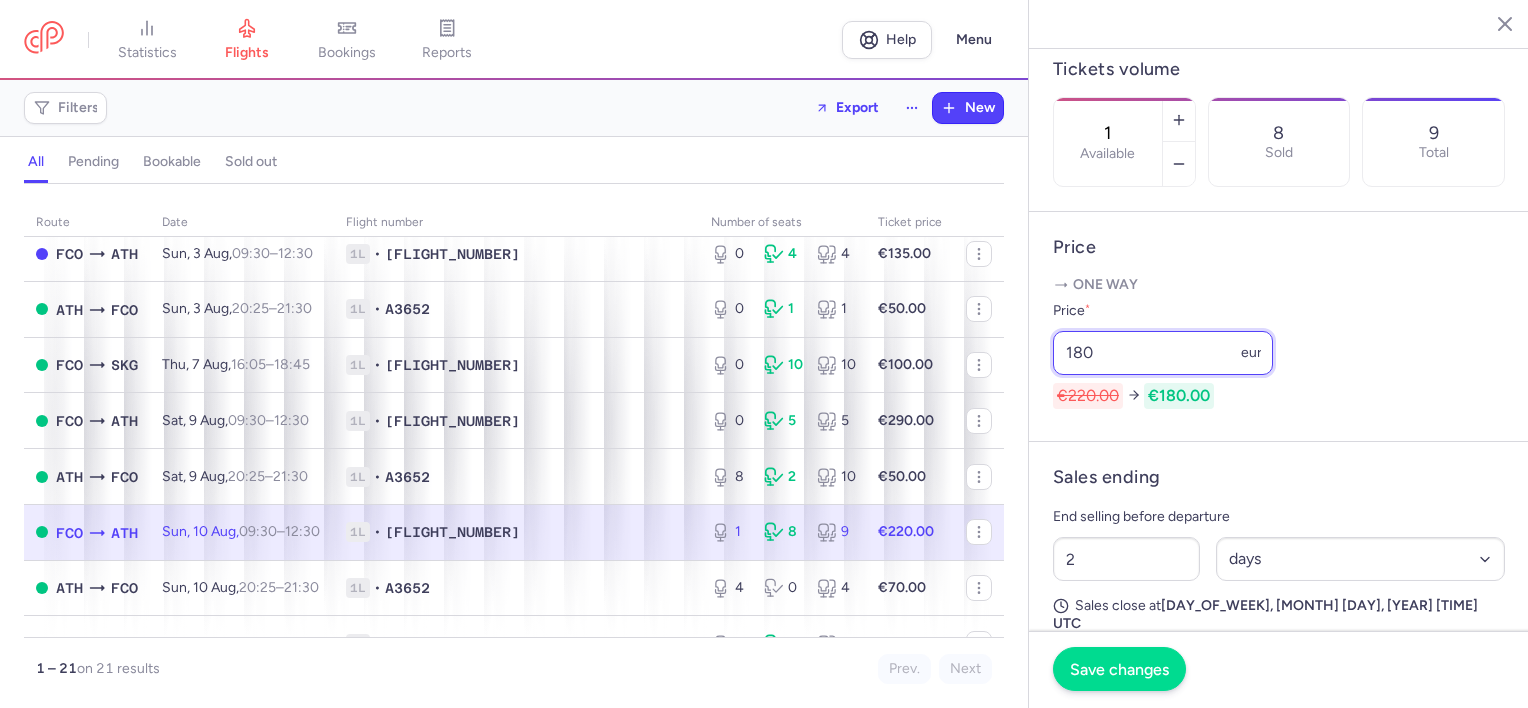 type on "180" 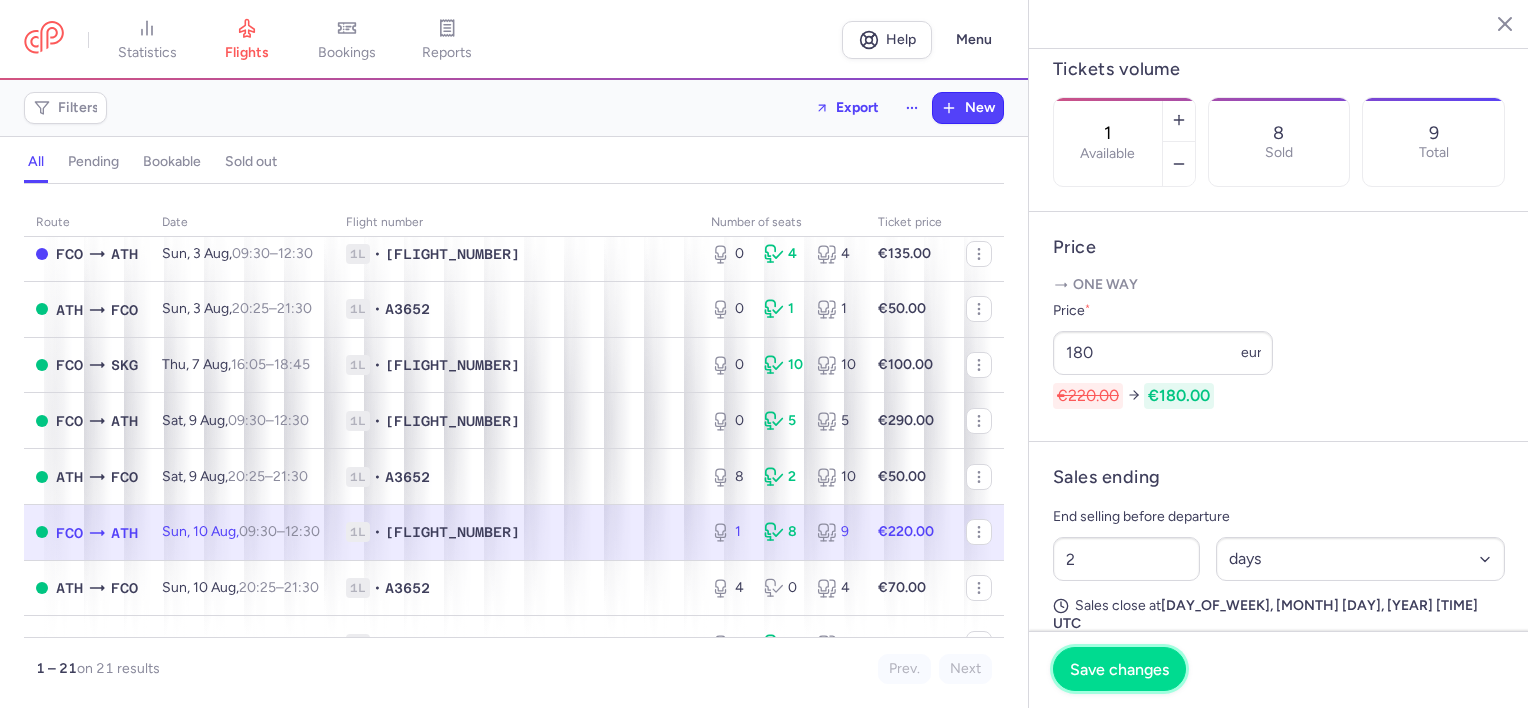click on "Save changes" at bounding box center [1119, 669] 